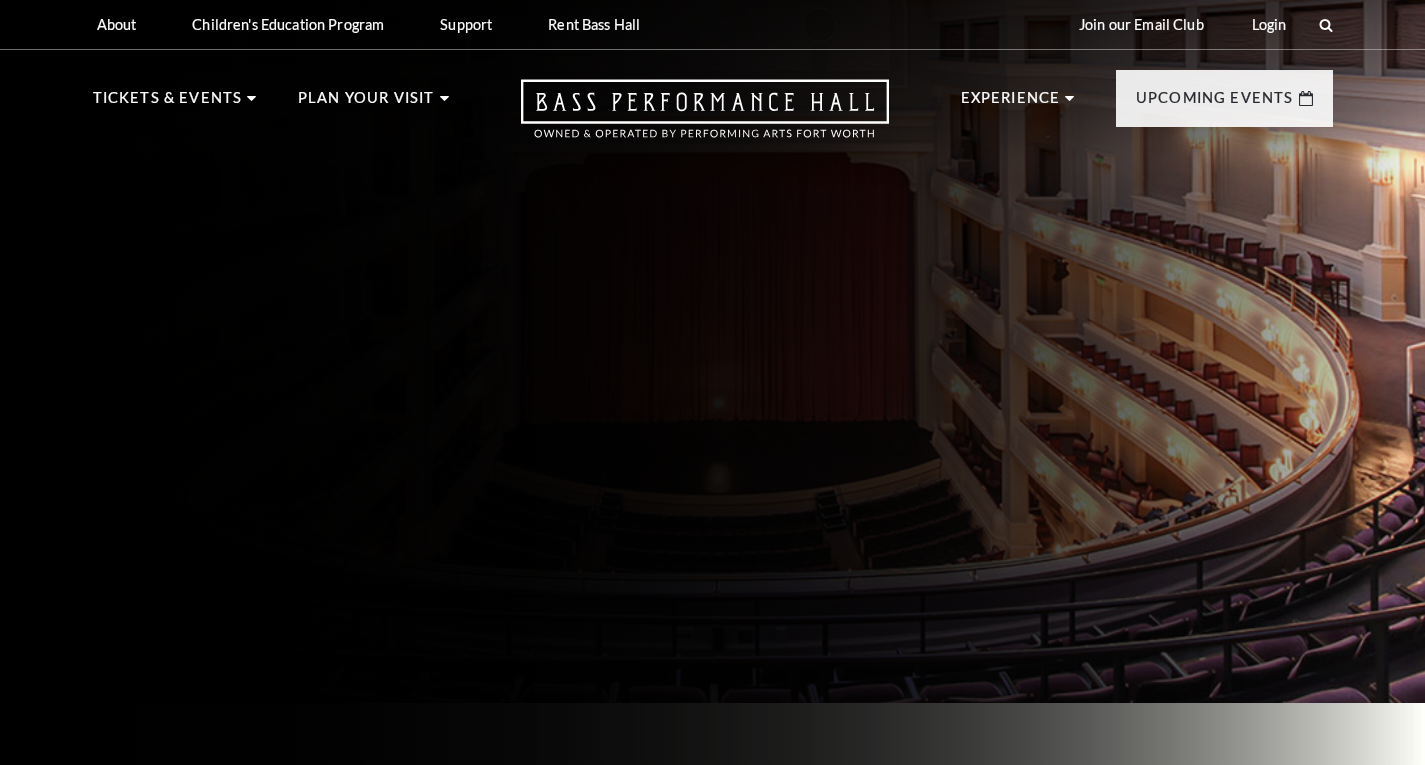 scroll, scrollTop: 0, scrollLeft: 0, axis: both 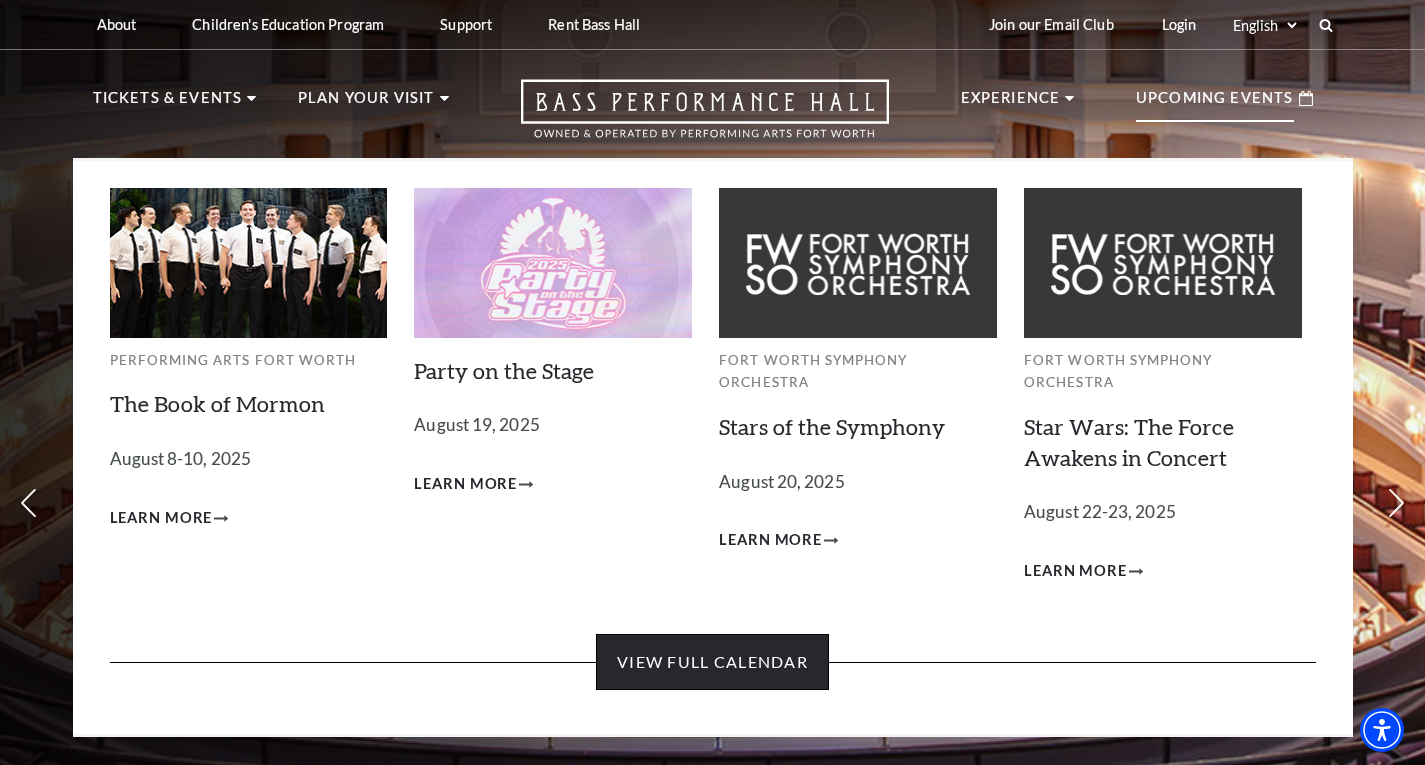 click on "View Full Calendar" at bounding box center [712, 662] 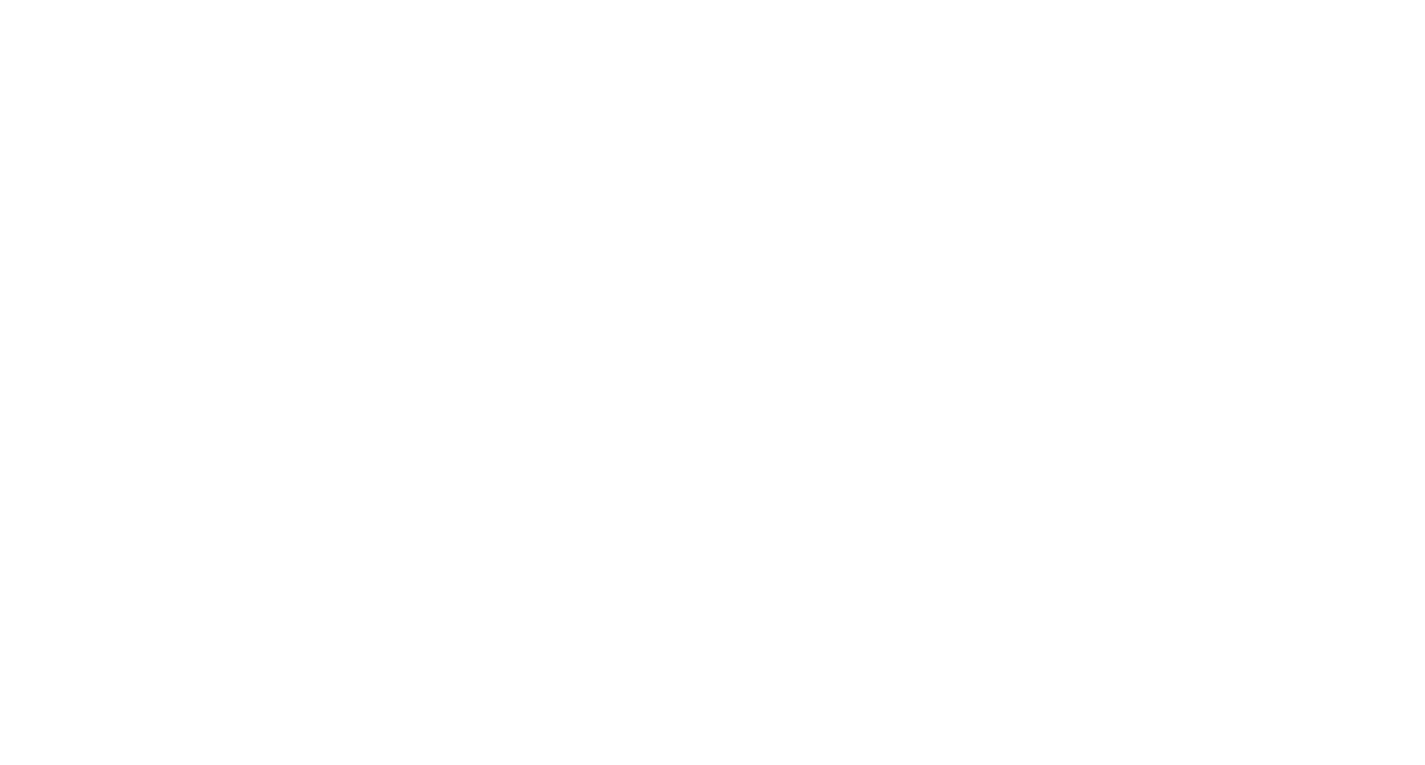 scroll, scrollTop: 0, scrollLeft: 0, axis: both 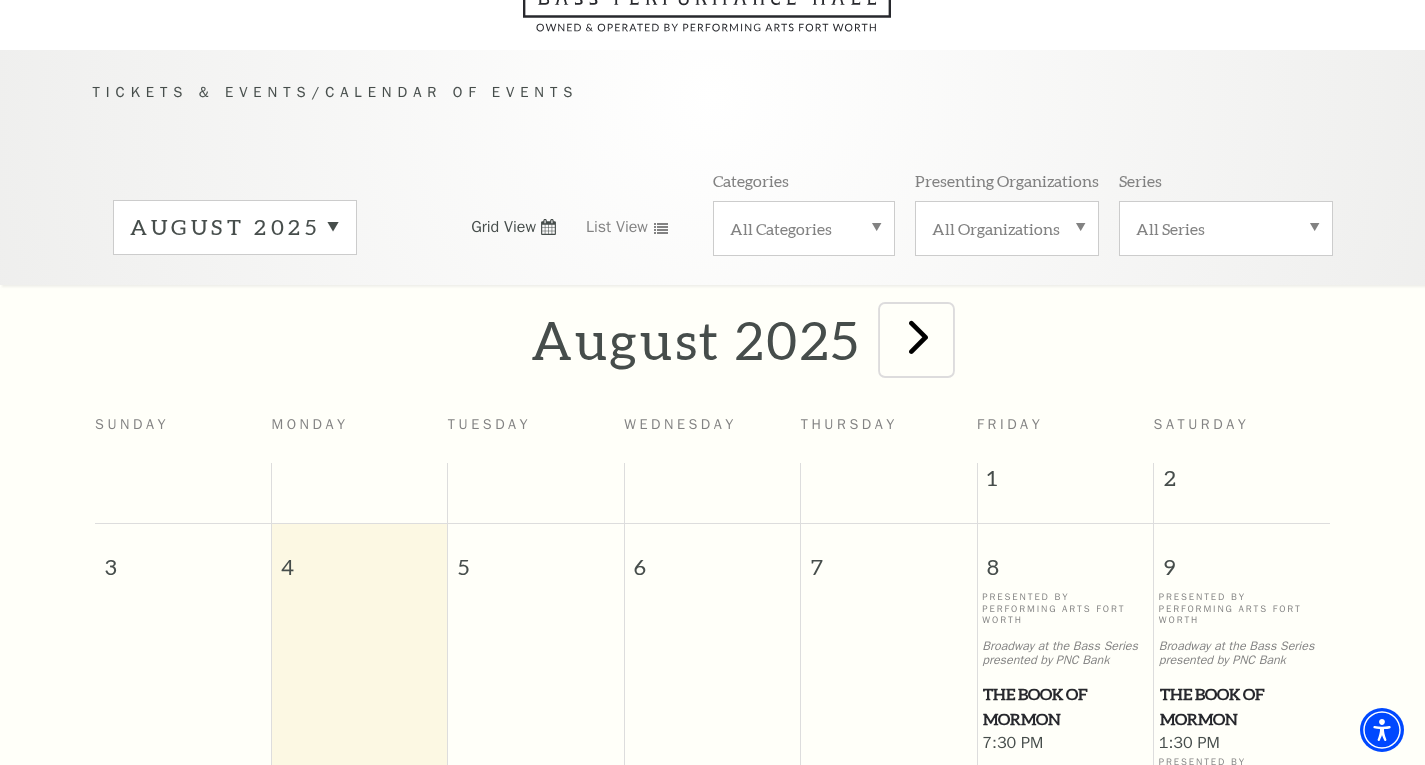 click at bounding box center (918, 336) 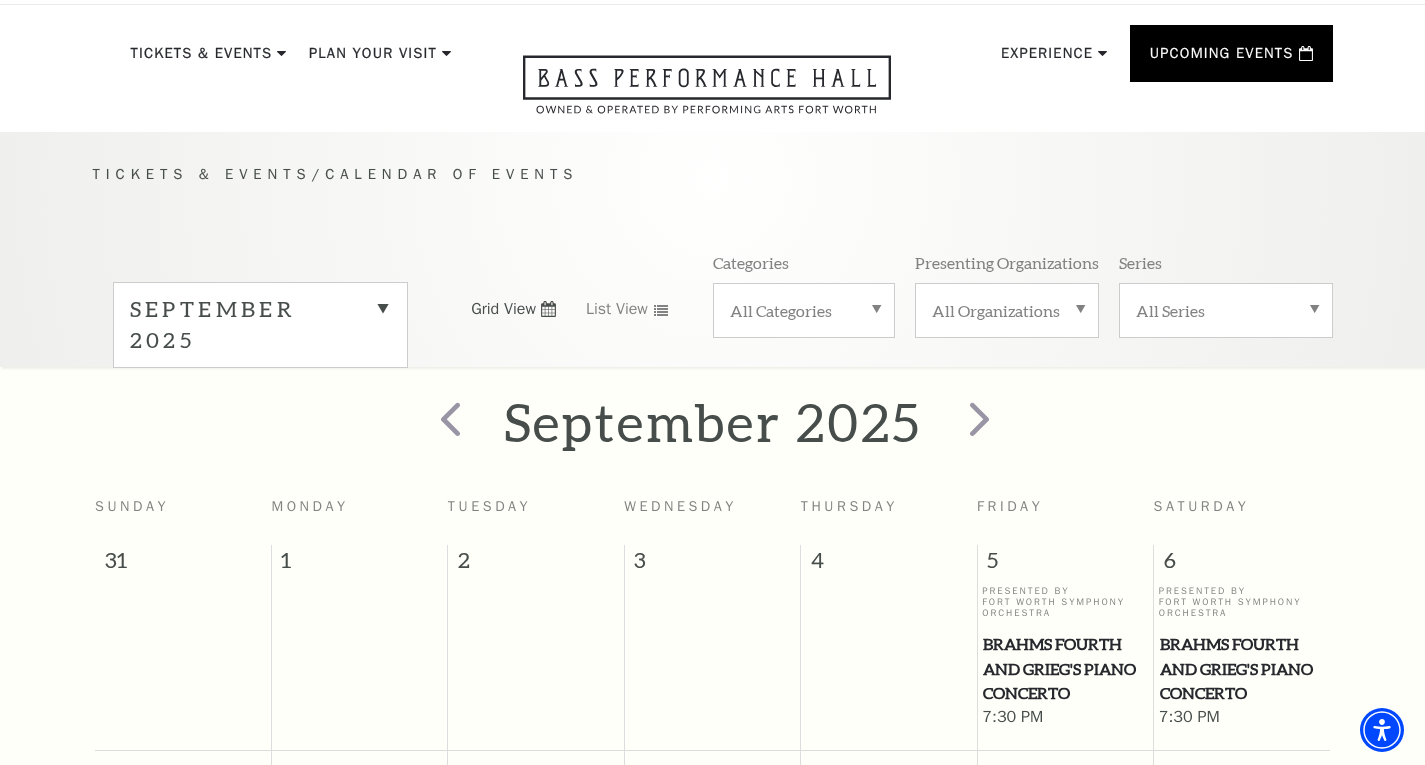scroll, scrollTop: 0, scrollLeft: 0, axis: both 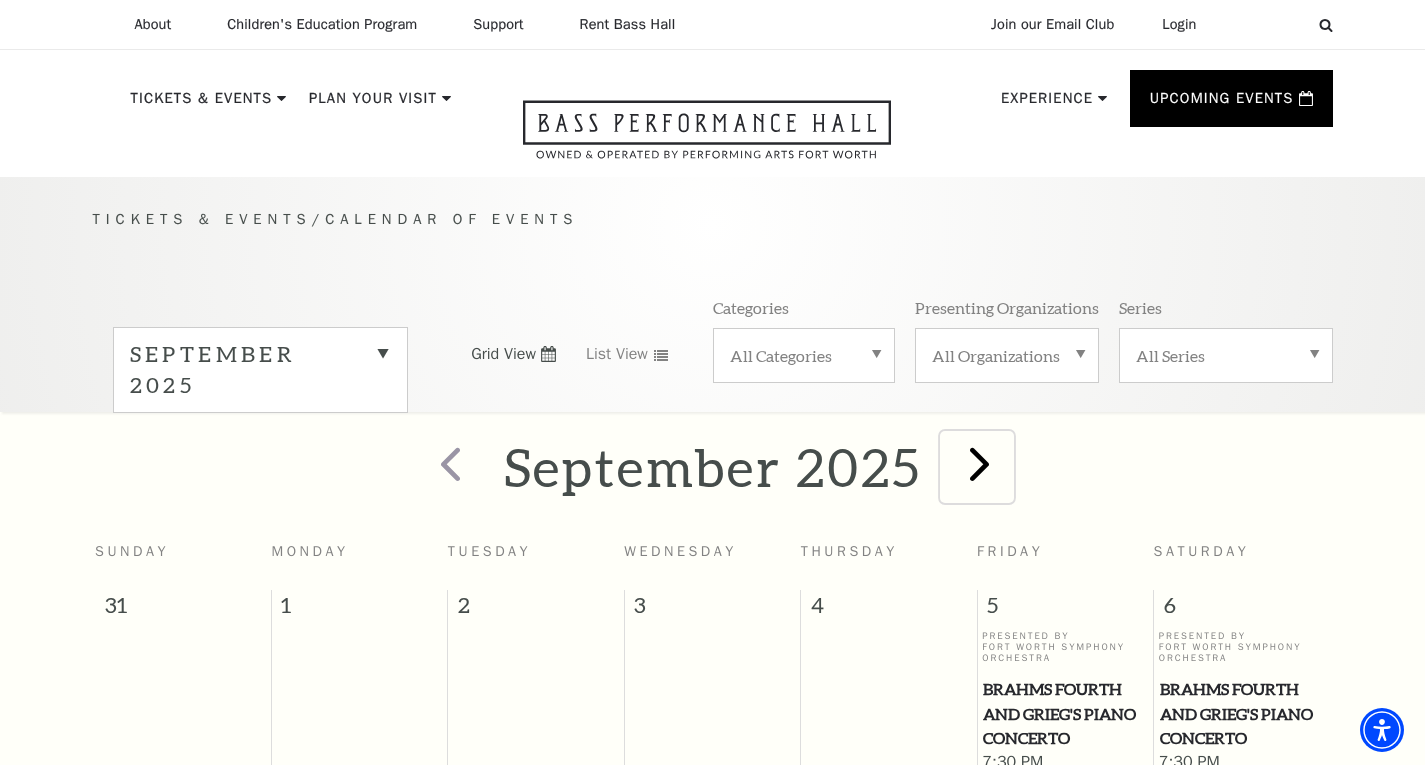 click at bounding box center (979, 463) 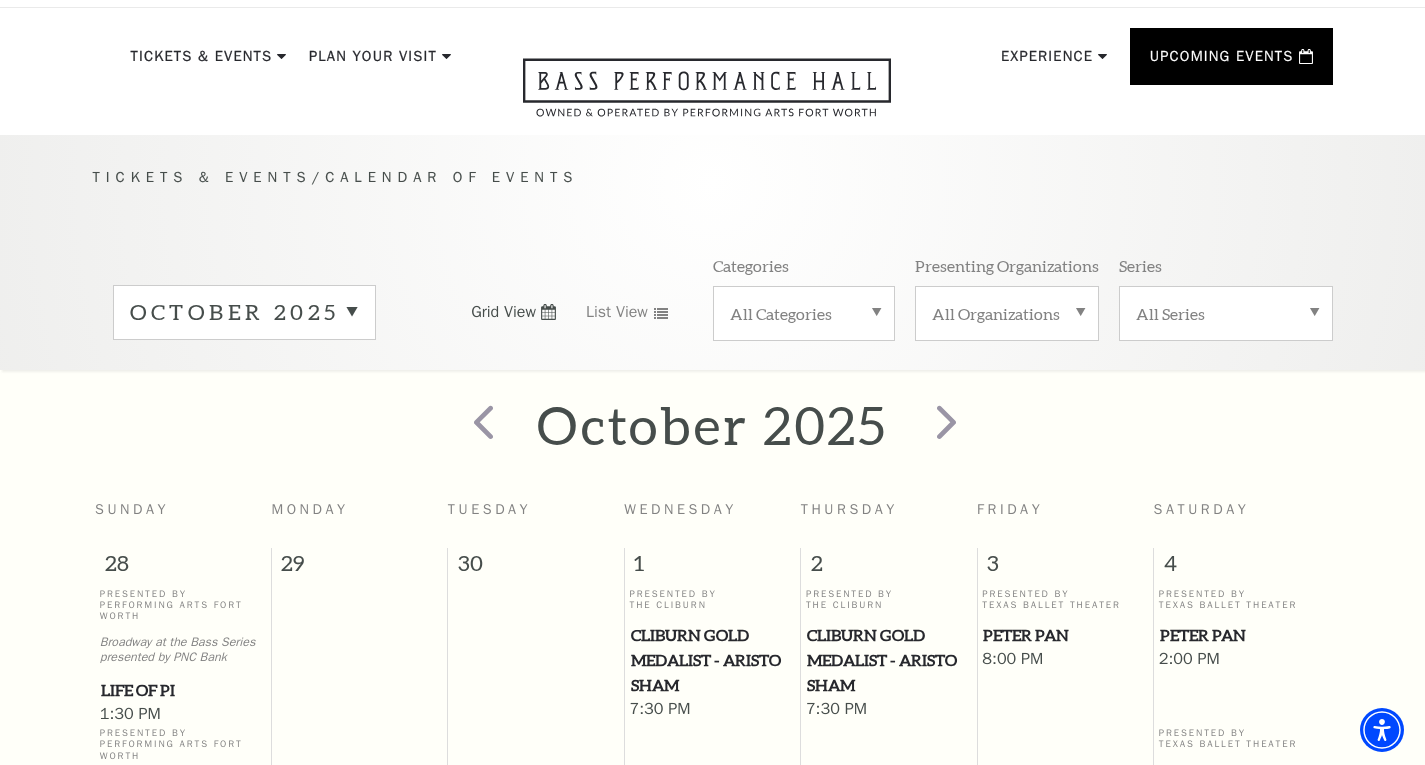 scroll, scrollTop: 0, scrollLeft: 0, axis: both 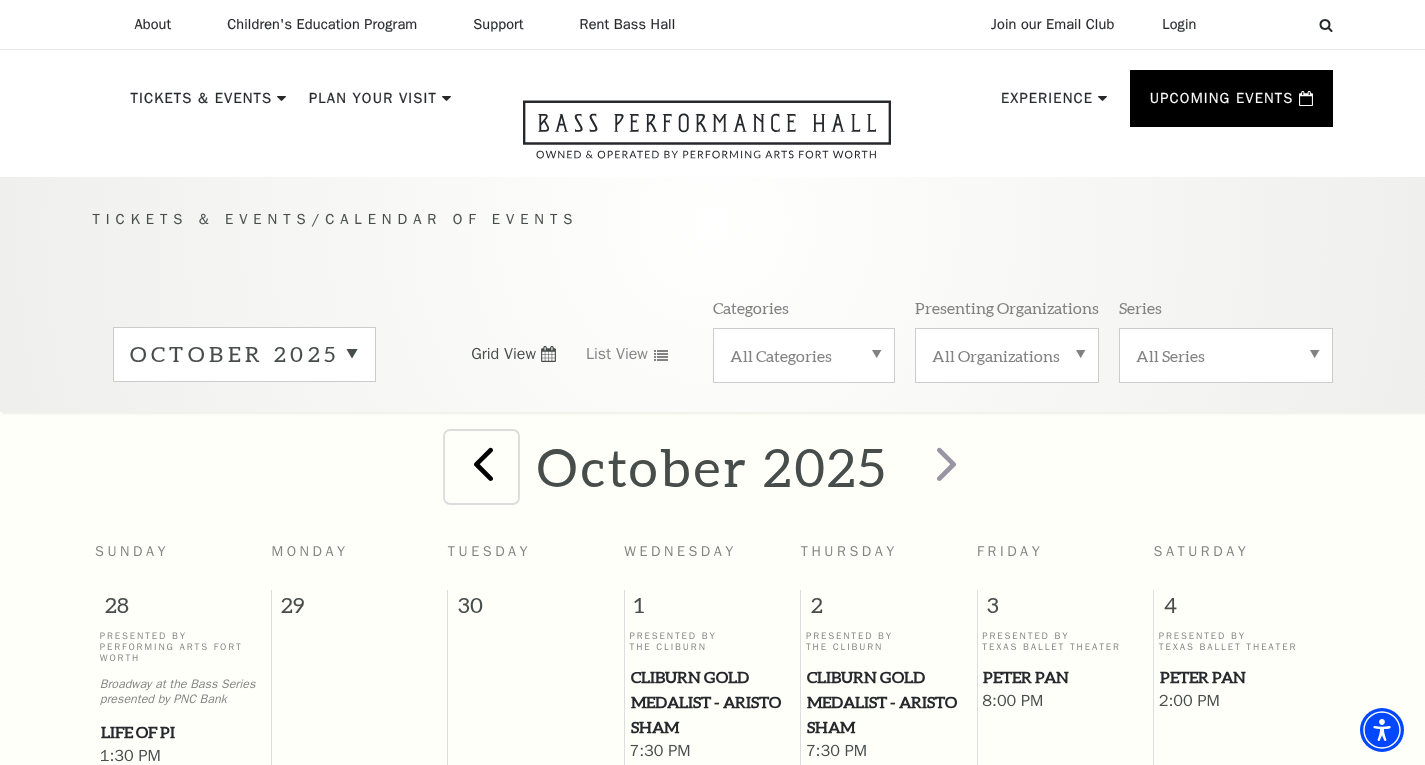click at bounding box center [483, 463] 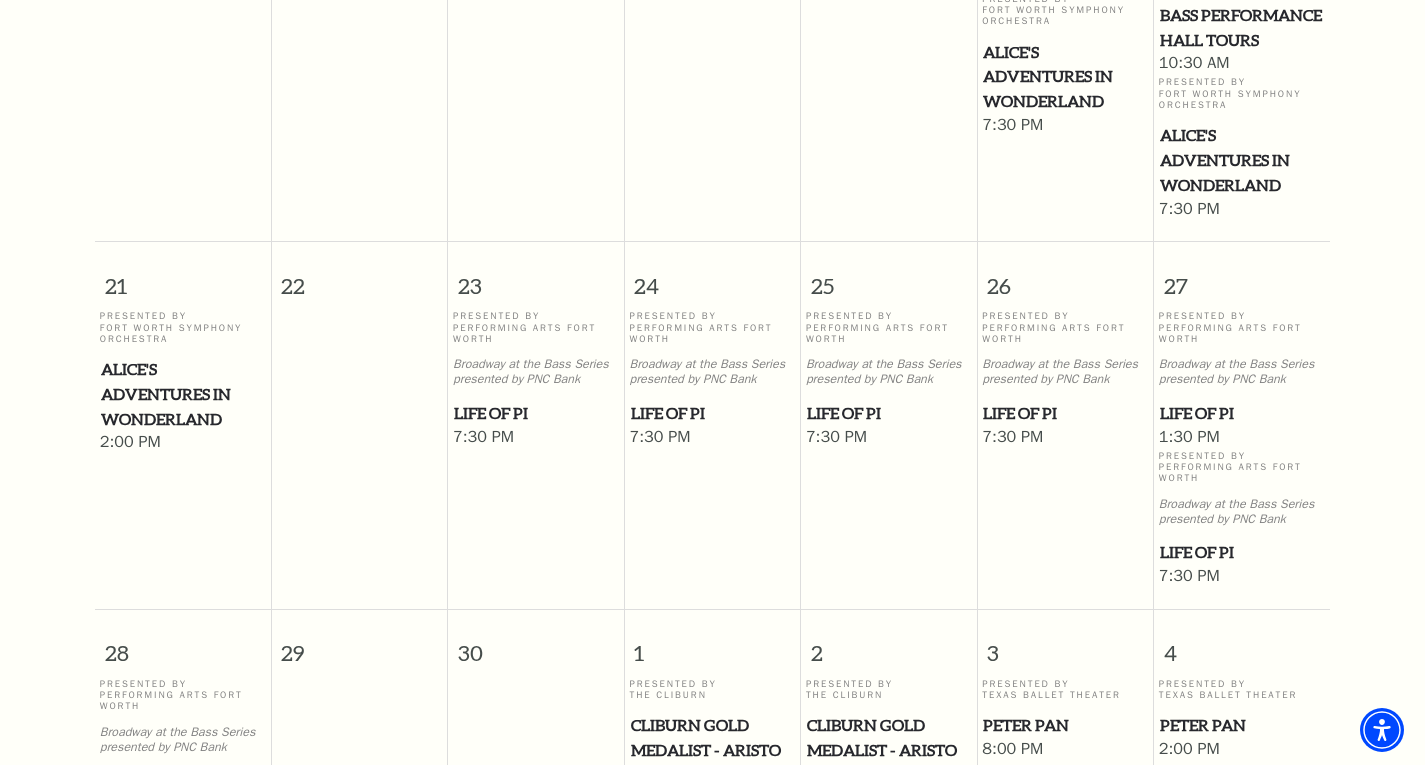 scroll, scrollTop: 1127, scrollLeft: 0, axis: vertical 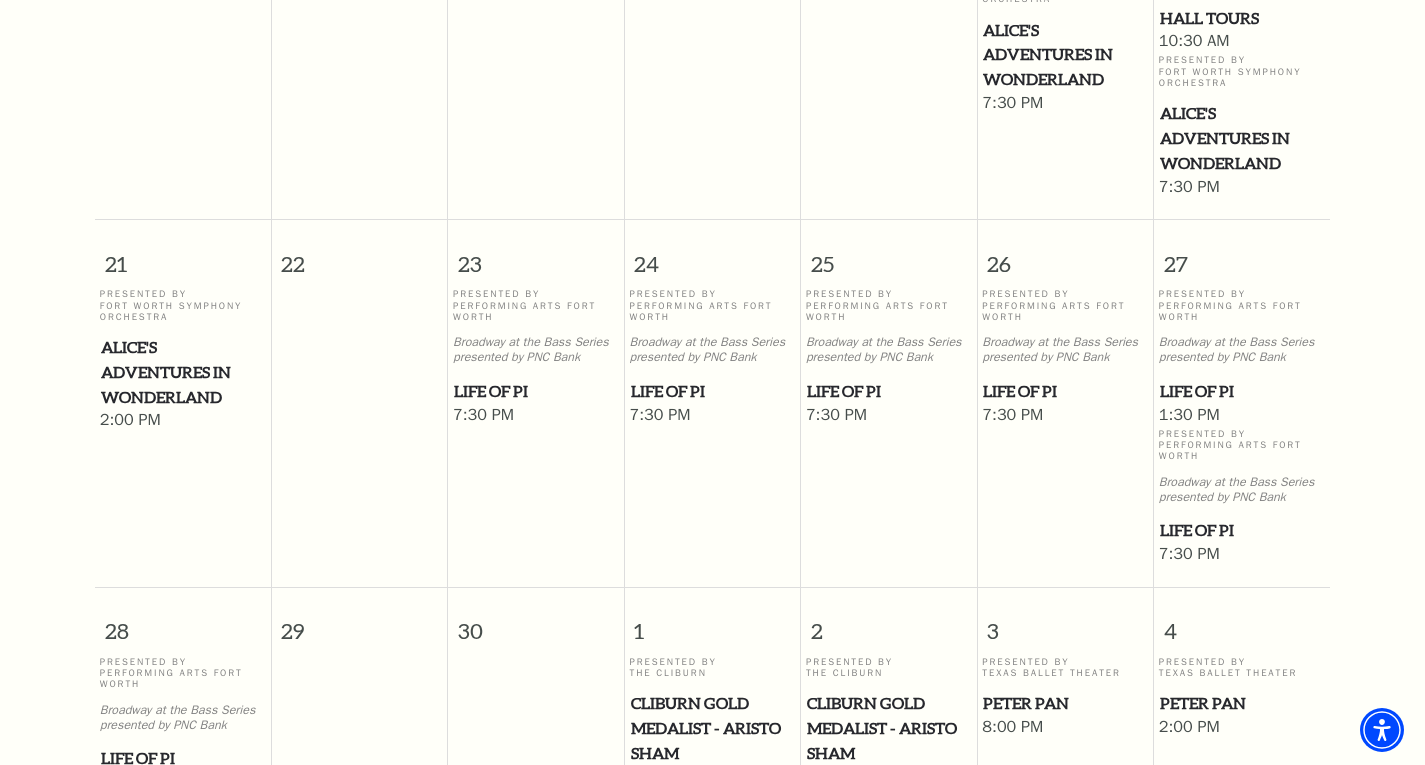 click on "Life of Pi" at bounding box center [1242, 391] 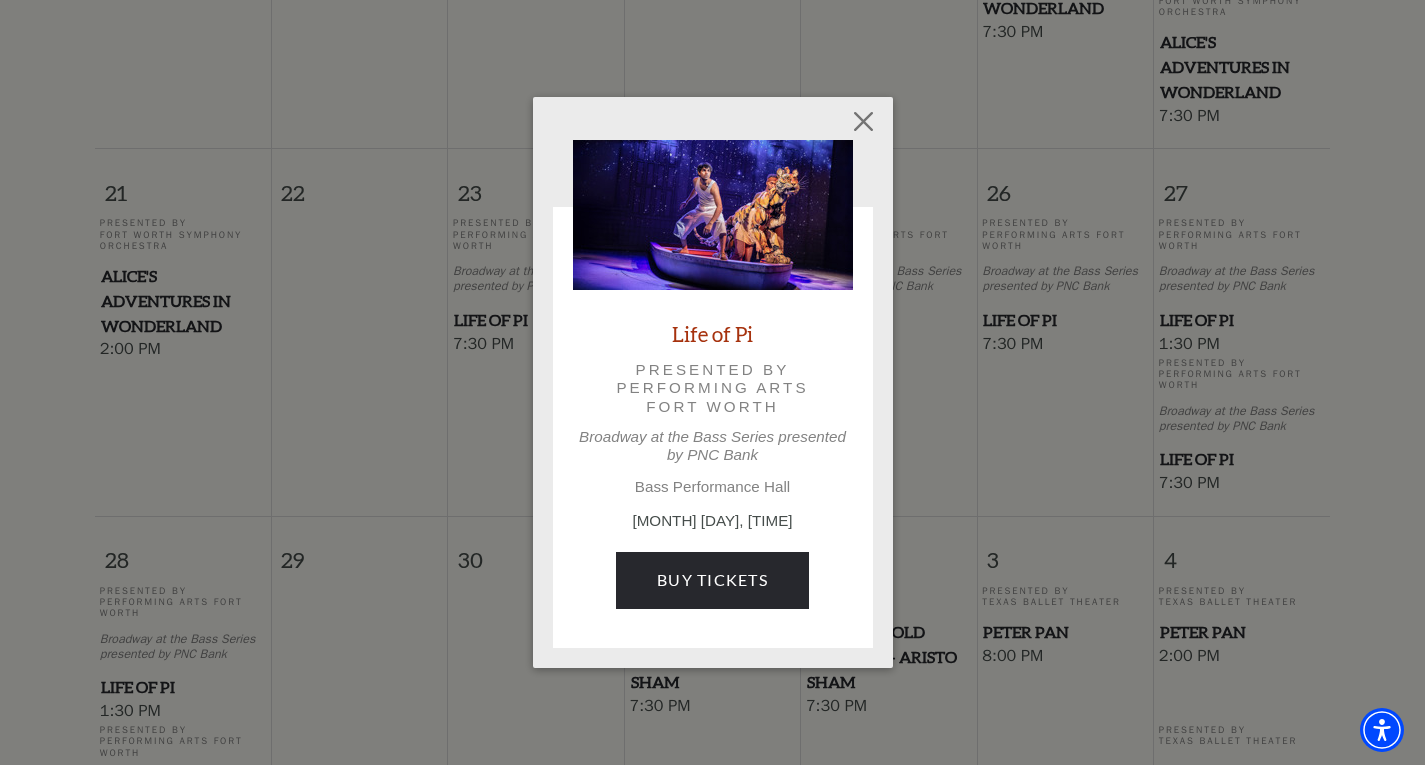 scroll, scrollTop: 1227, scrollLeft: 0, axis: vertical 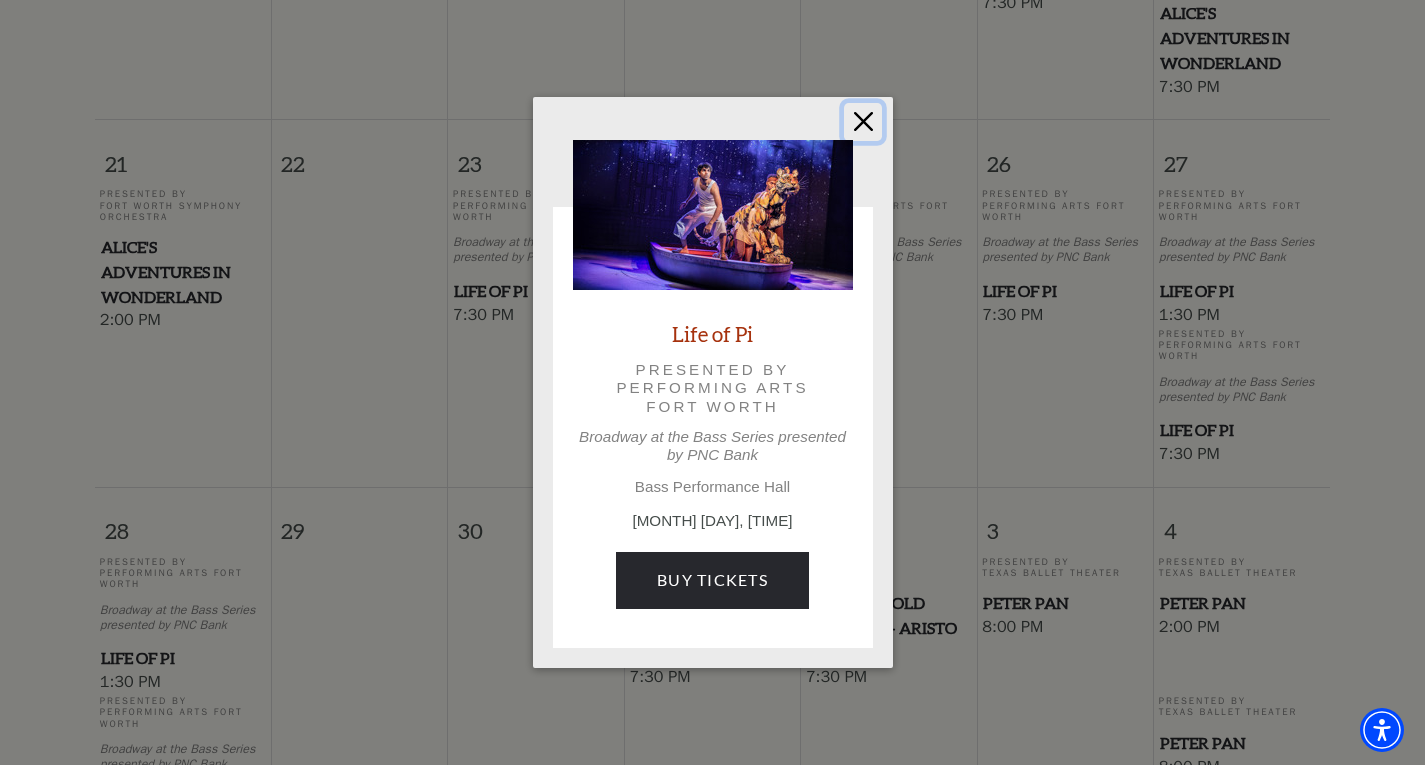 click at bounding box center [863, 122] 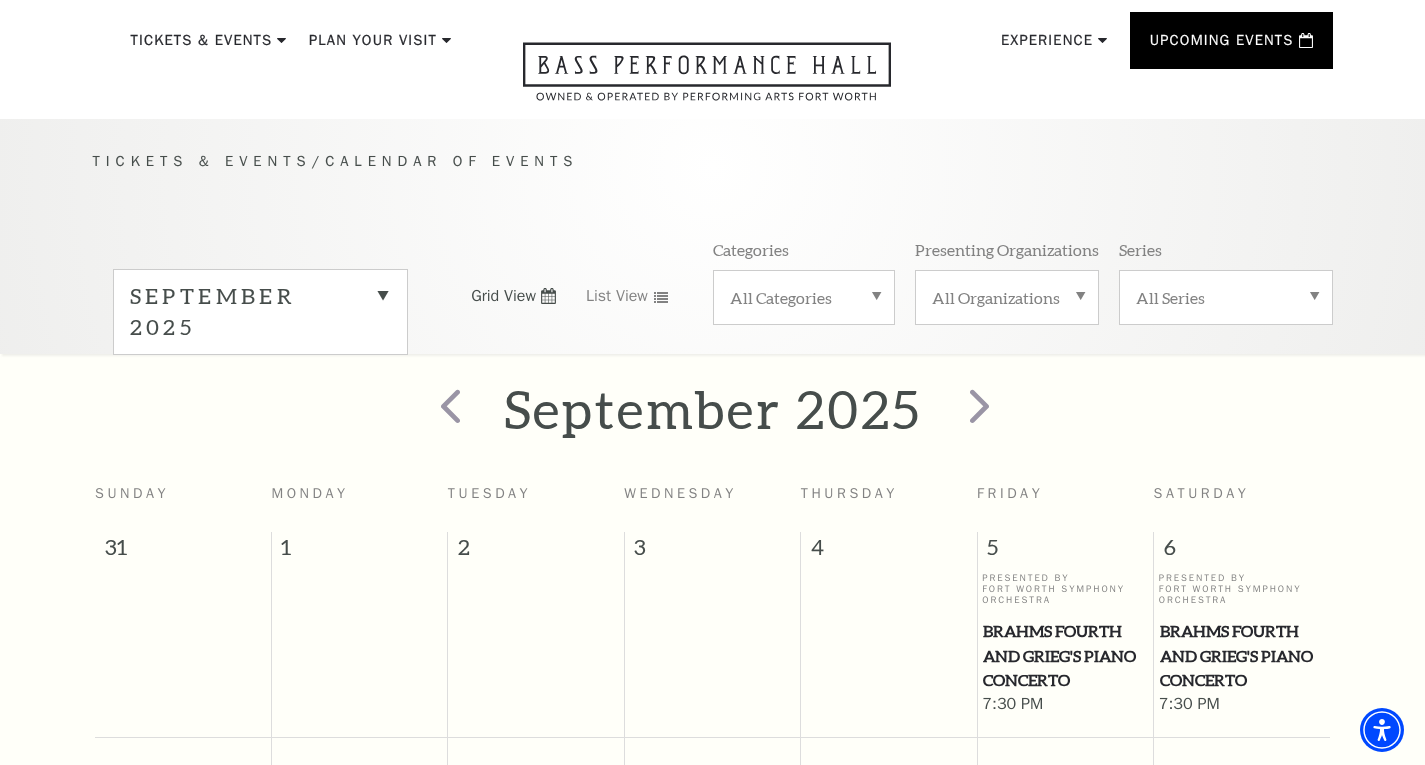 scroll, scrollTop: 0, scrollLeft: 0, axis: both 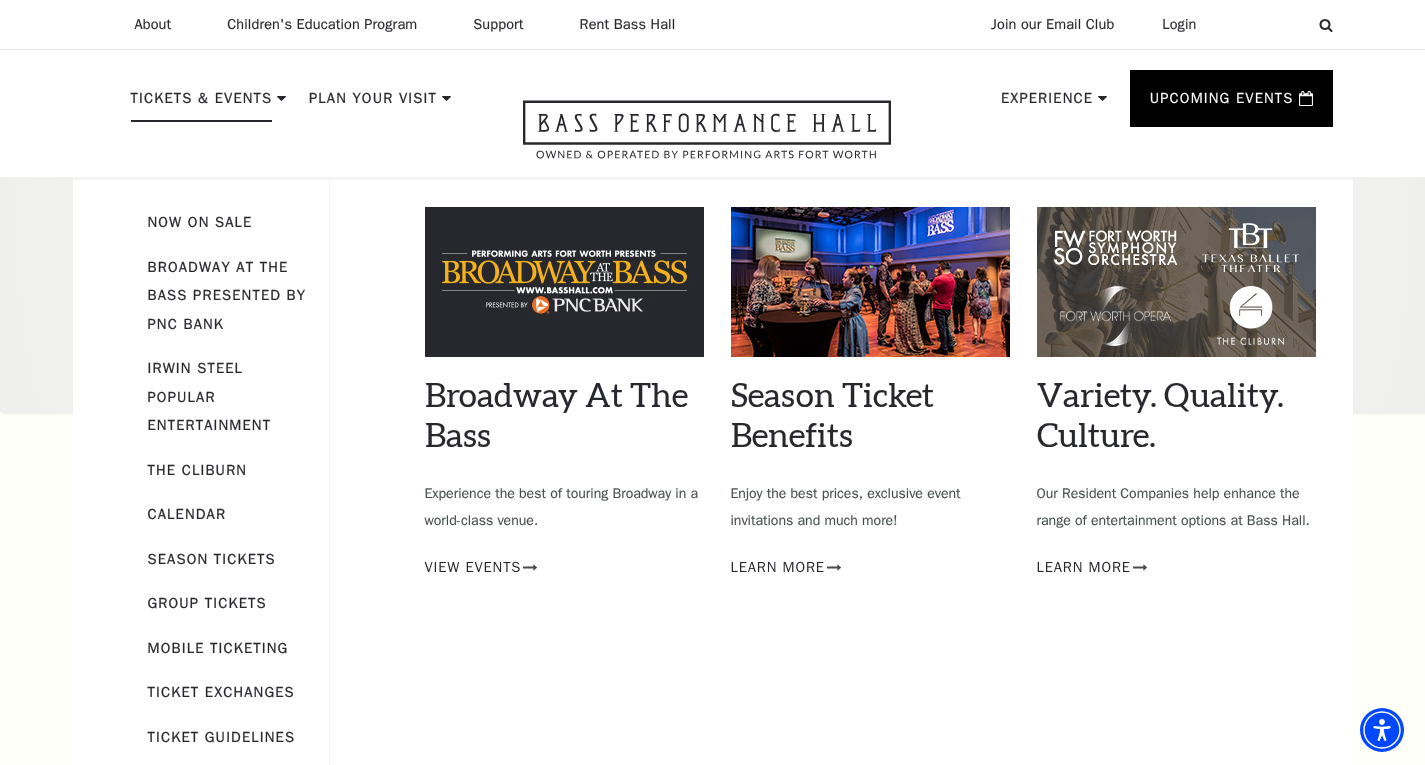 click on "Tickets & Events" at bounding box center [202, 104] 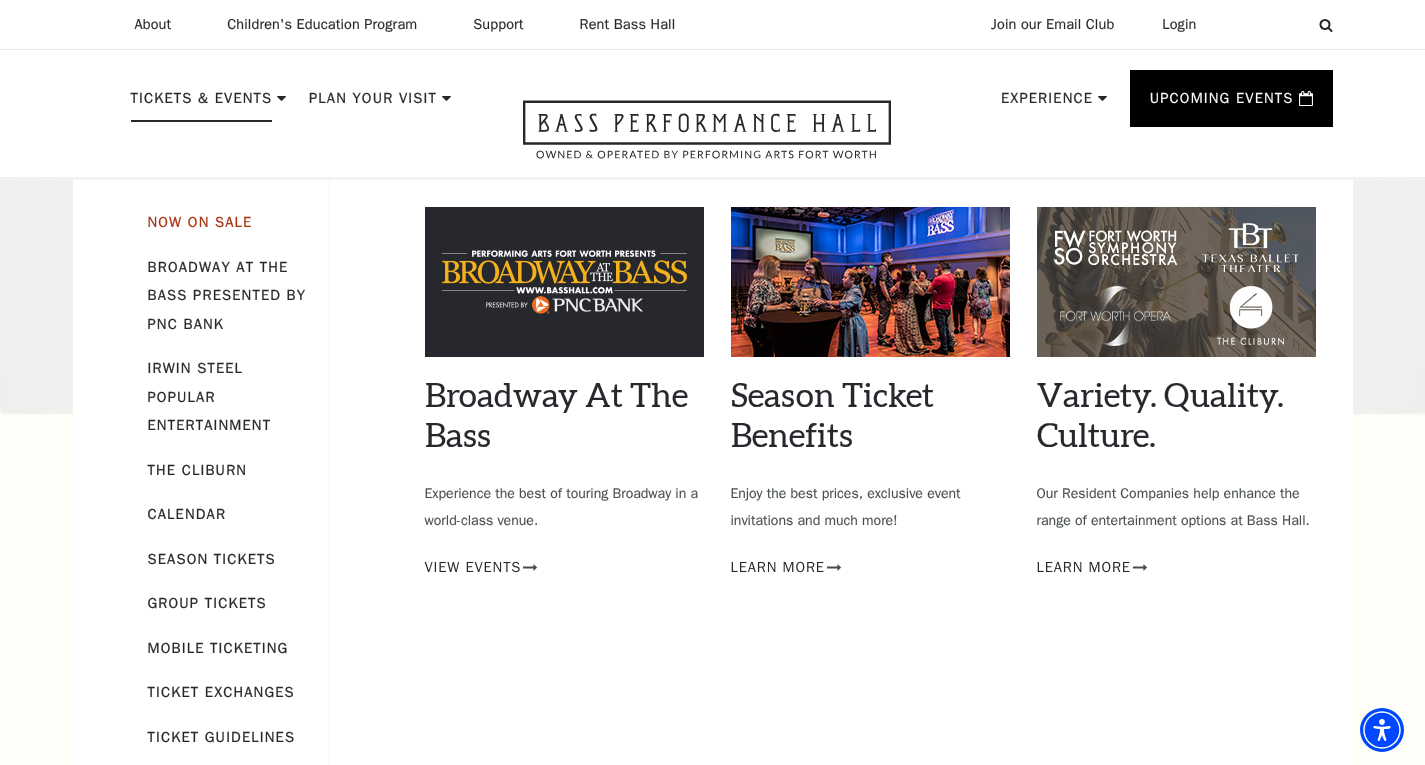 click on "Now On Sale" at bounding box center (200, 222) 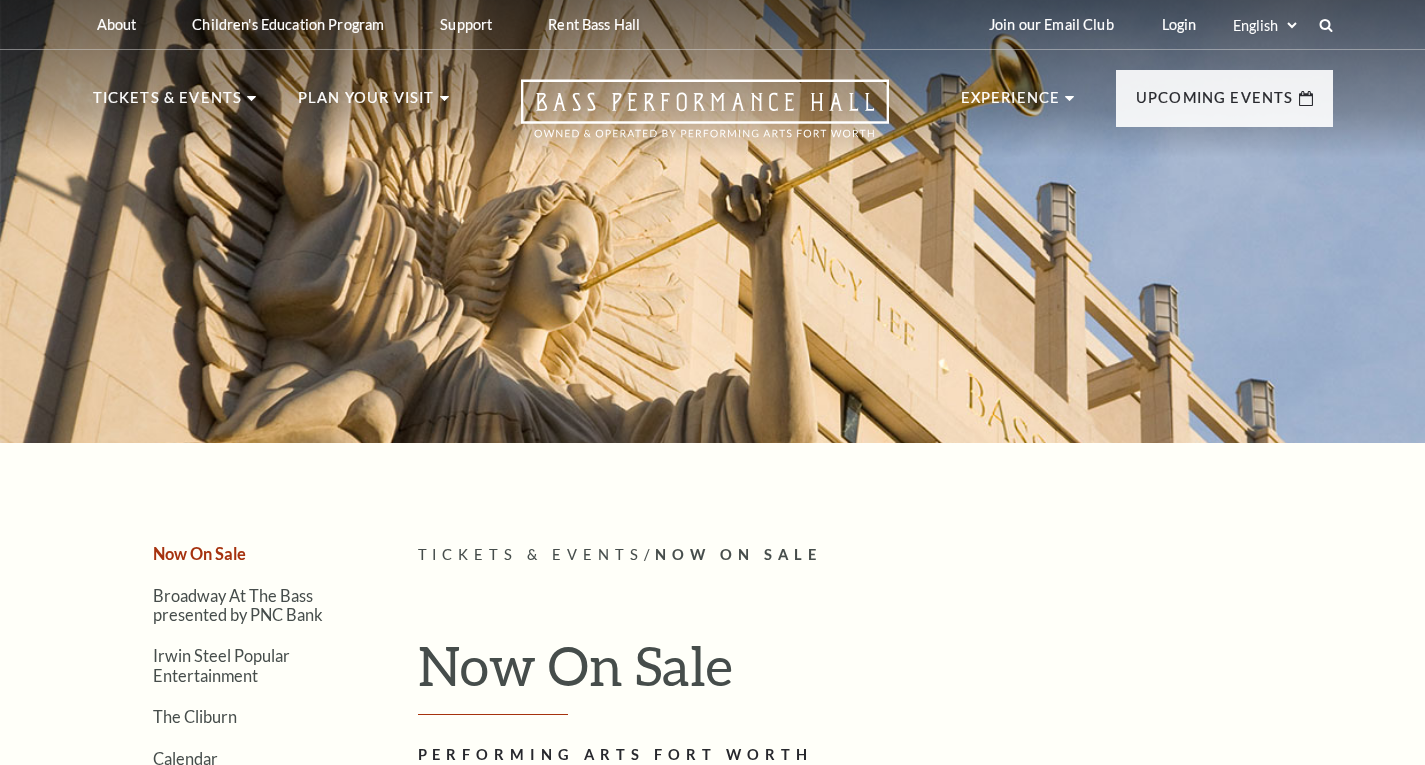 scroll, scrollTop: 0, scrollLeft: 0, axis: both 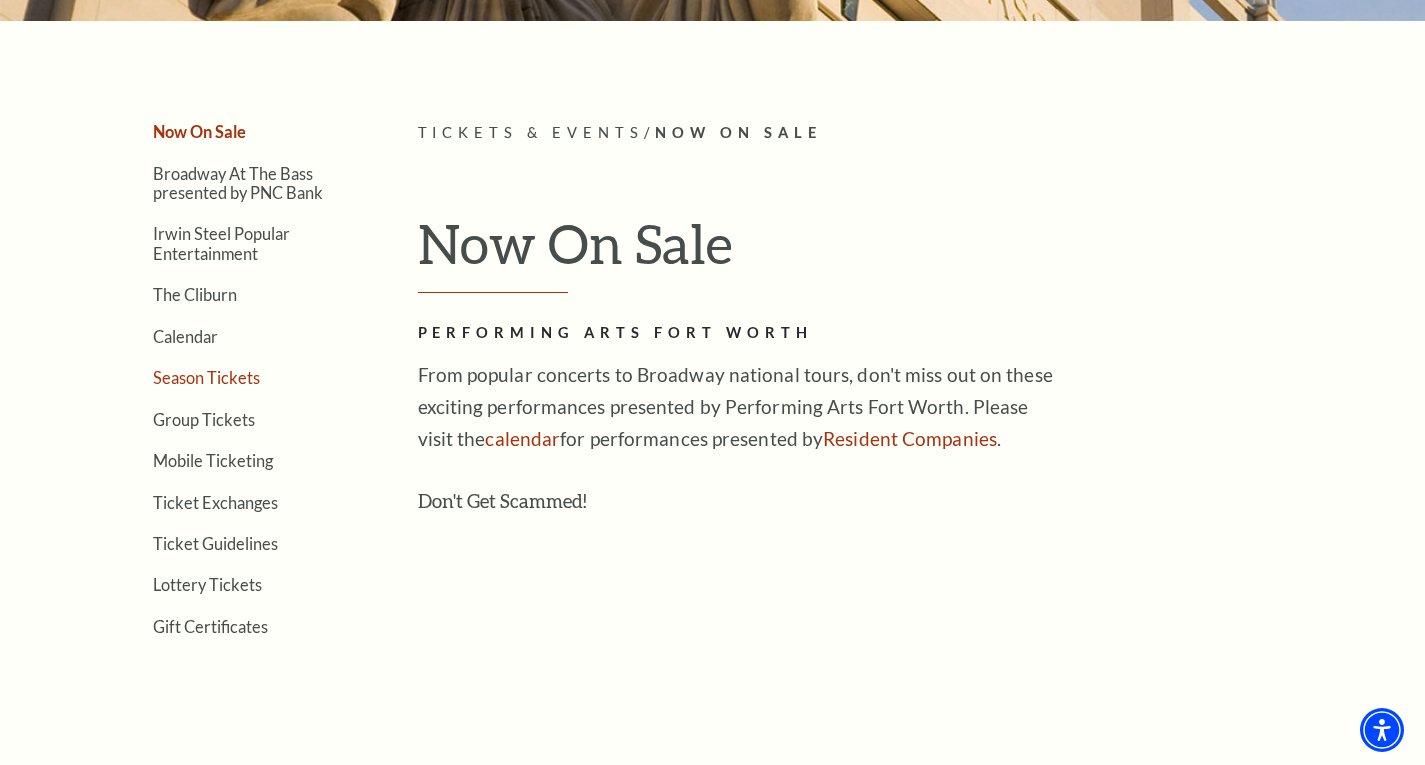 click on "Season Tickets" at bounding box center (206, 377) 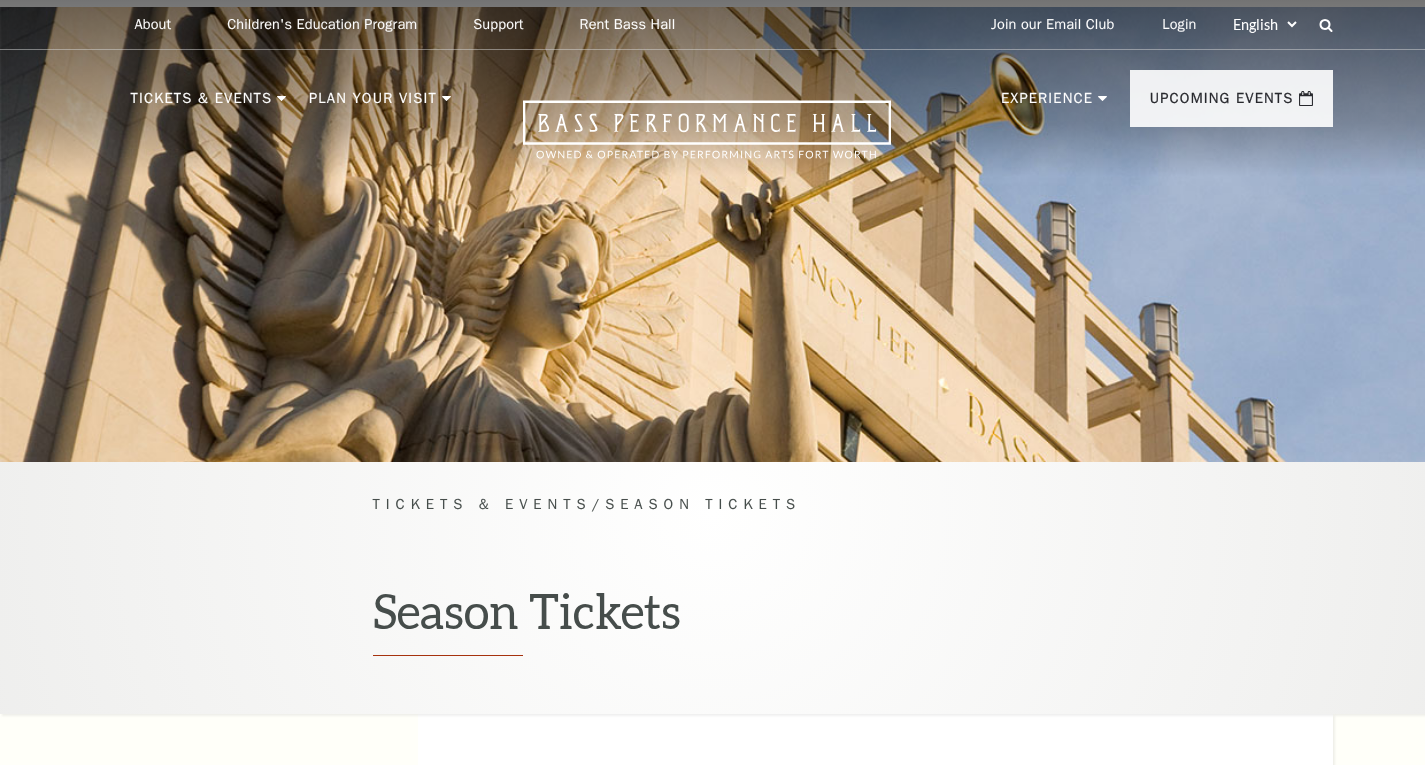 scroll, scrollTop: 0, scrollLeft: 0, axis: both 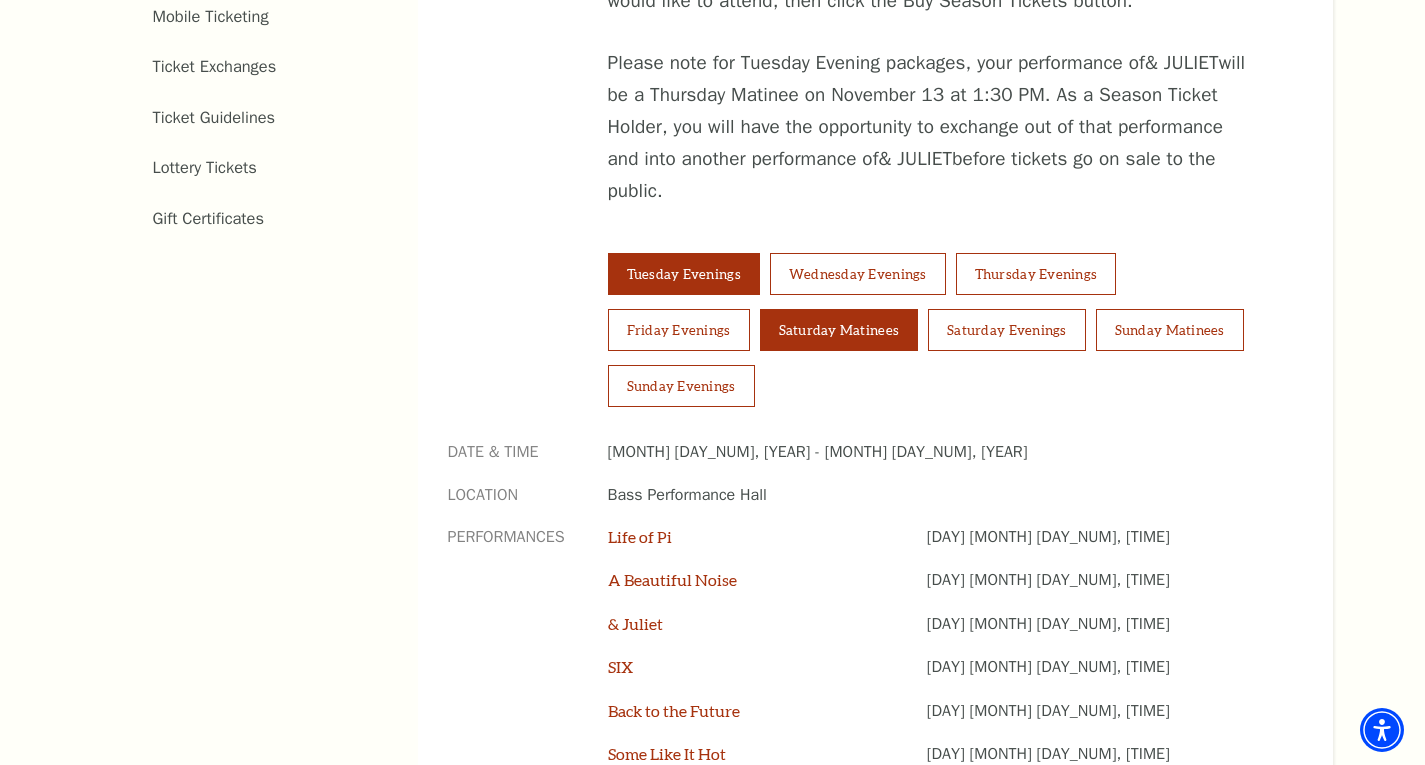 click on "Saturday Matinees" at bounding box center [839, 330] 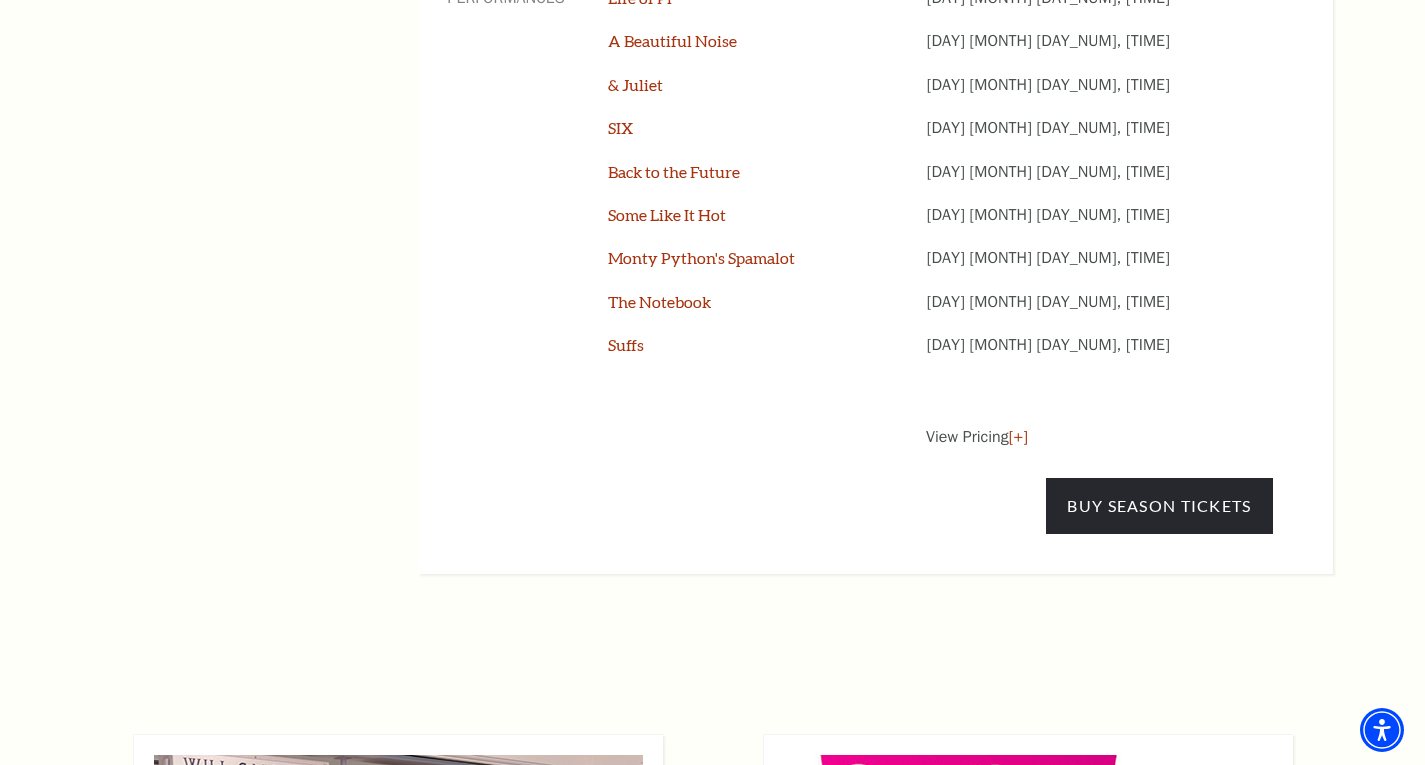 scroll, scrollTop: 1950, scrollLeft: 0, axis: vertical 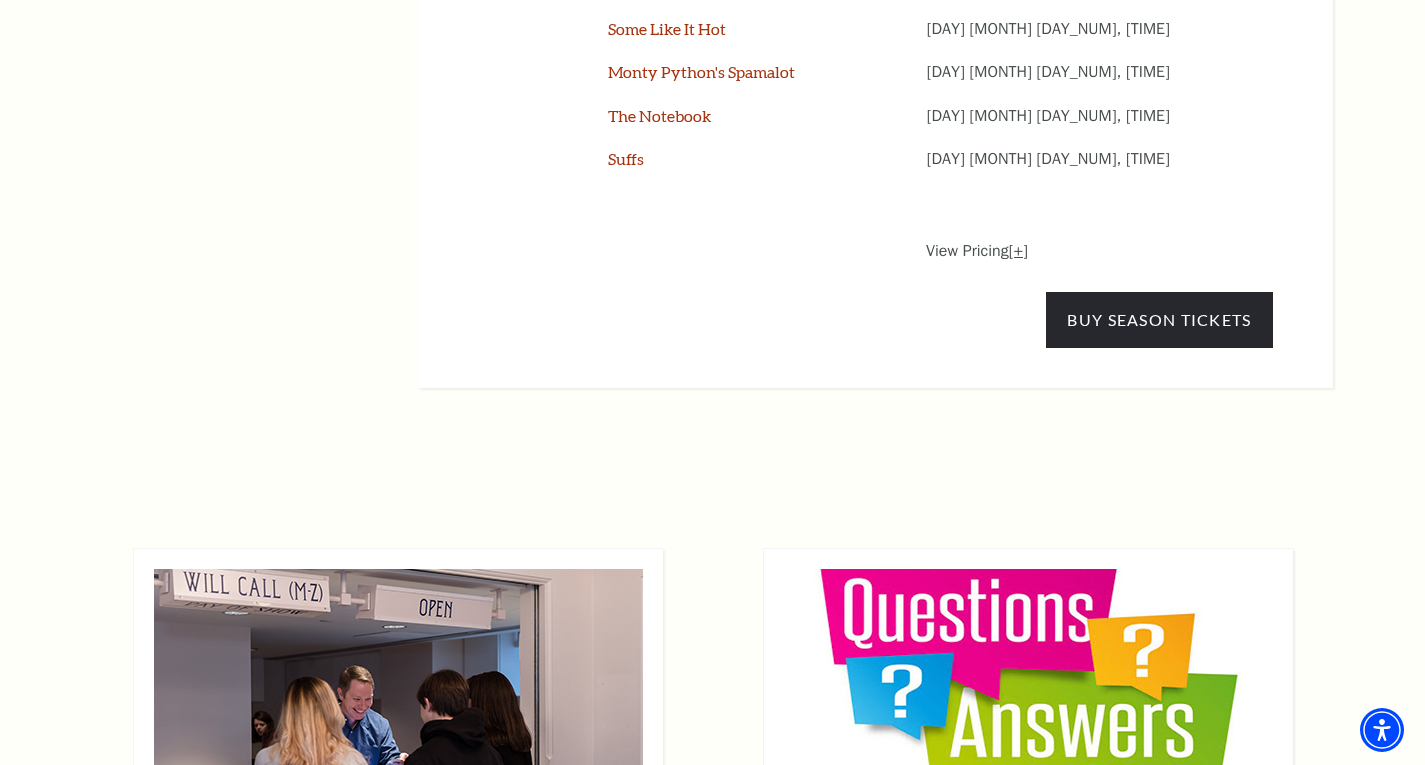 click on "[+]" at bounding box center (1018, 251) 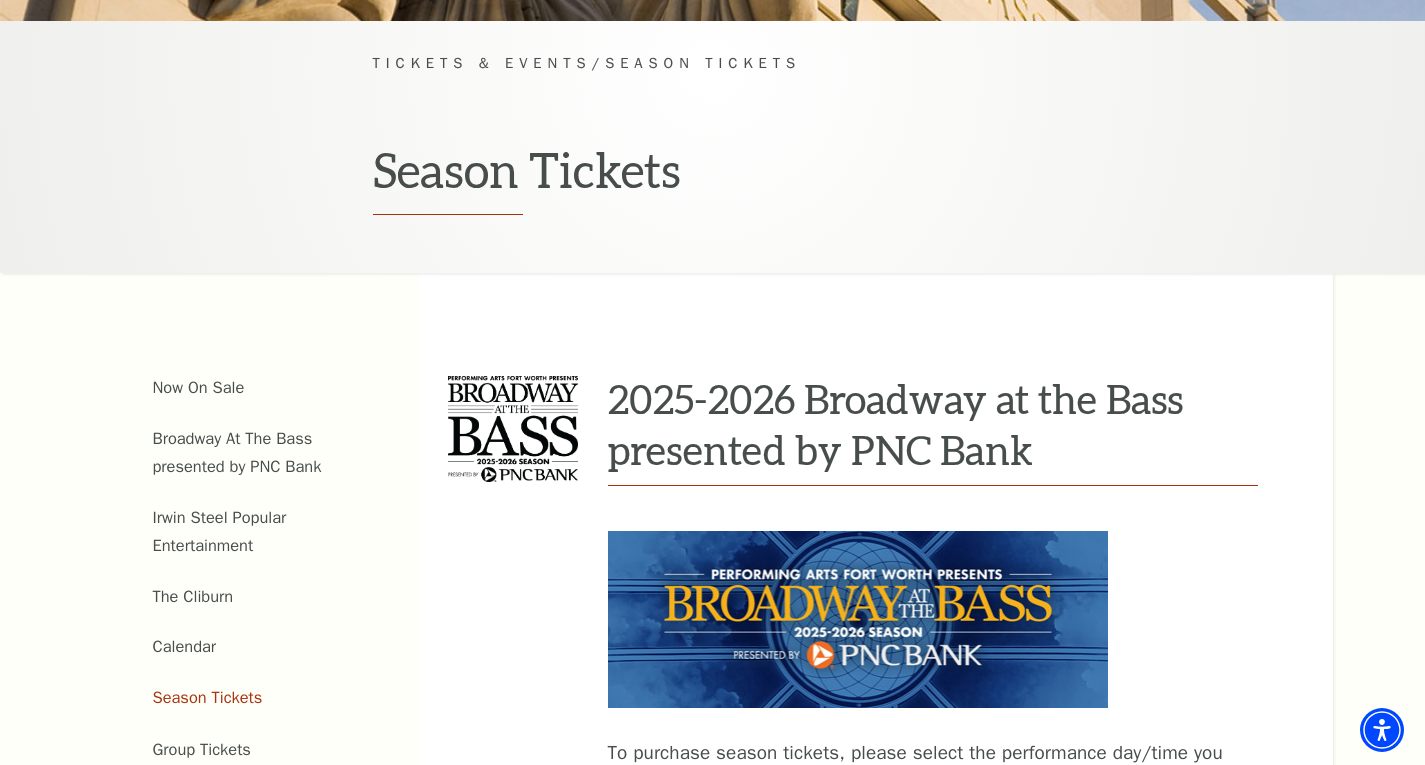 scroll, scrollTop: 425, scrollLeft: 0, axis: vertical 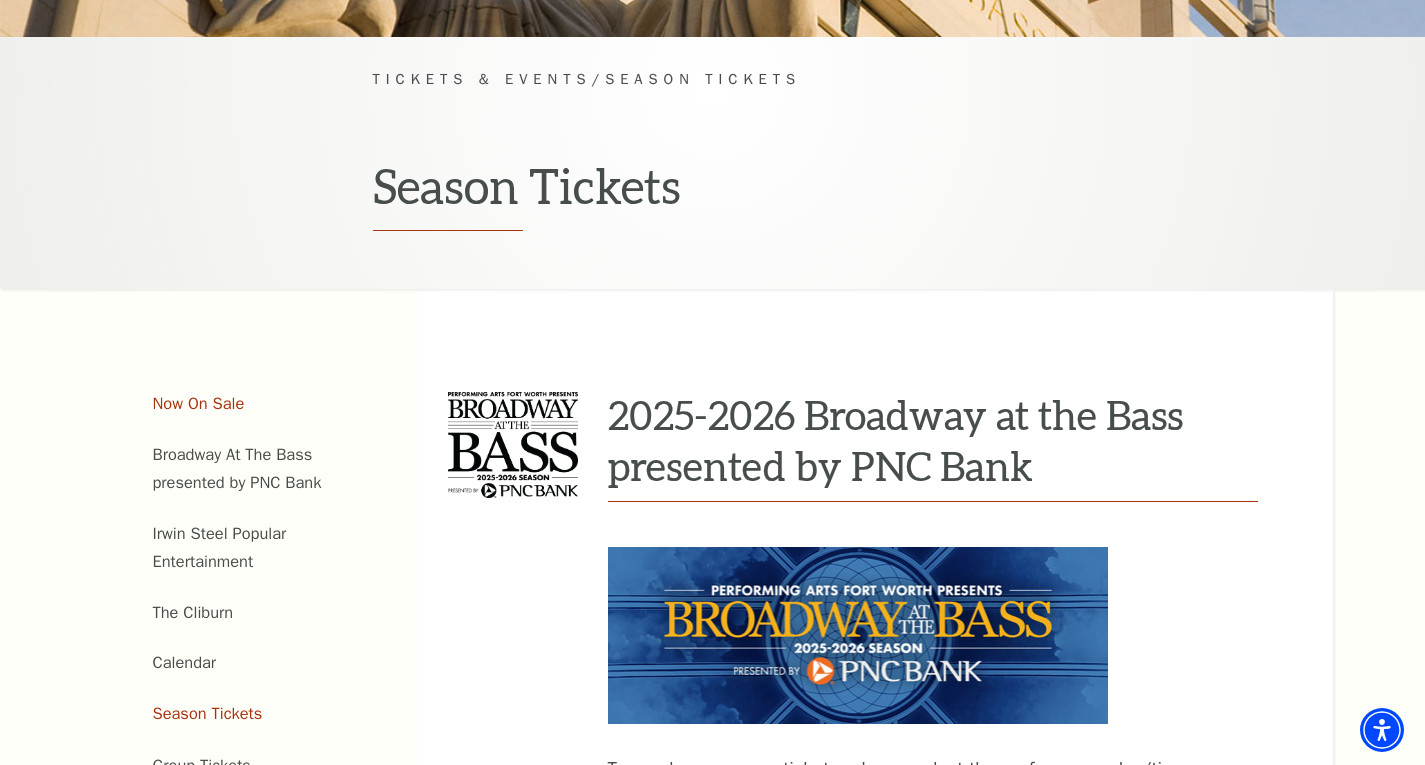 click on "Now On Sale" at bounding box center (199, 403) 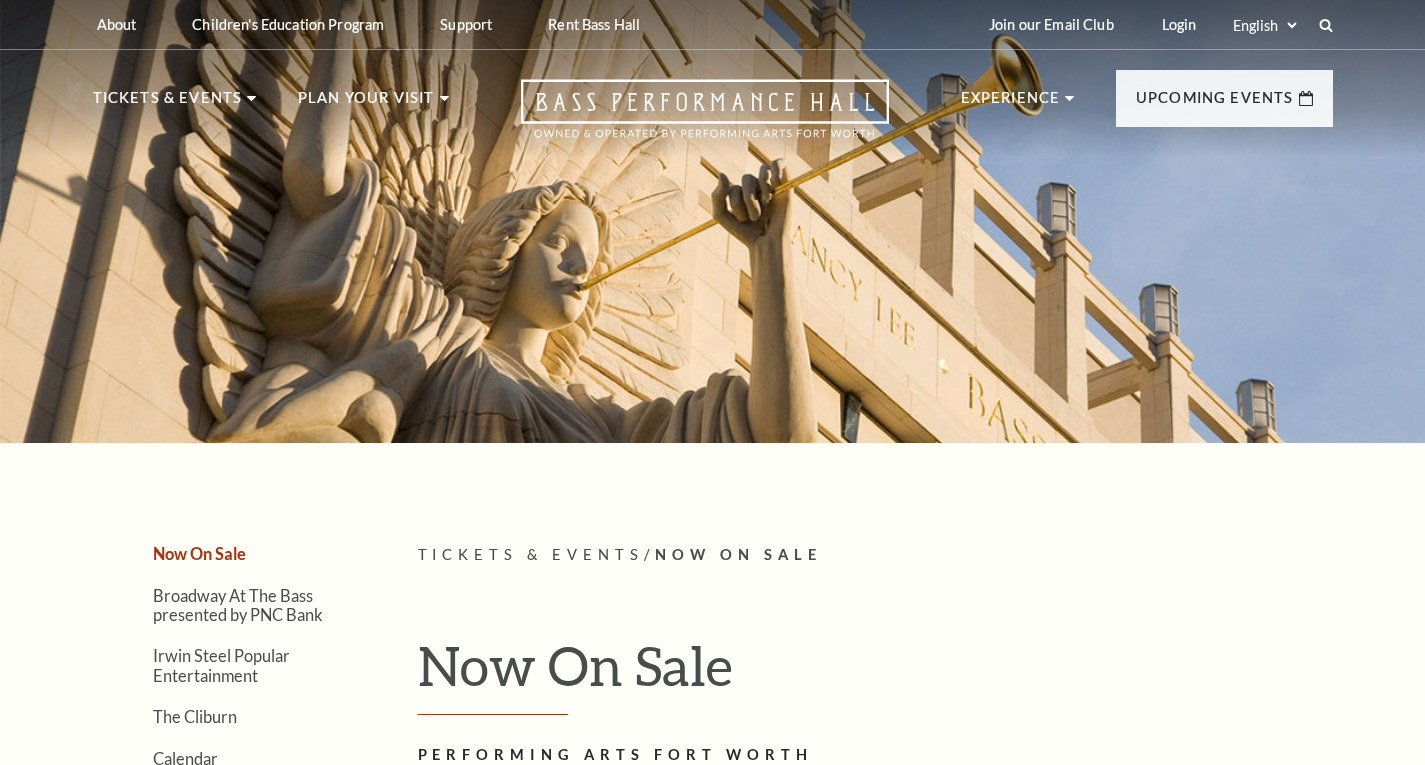 scroll, scrollTop: 0, scrollLeft: 0, axis: both 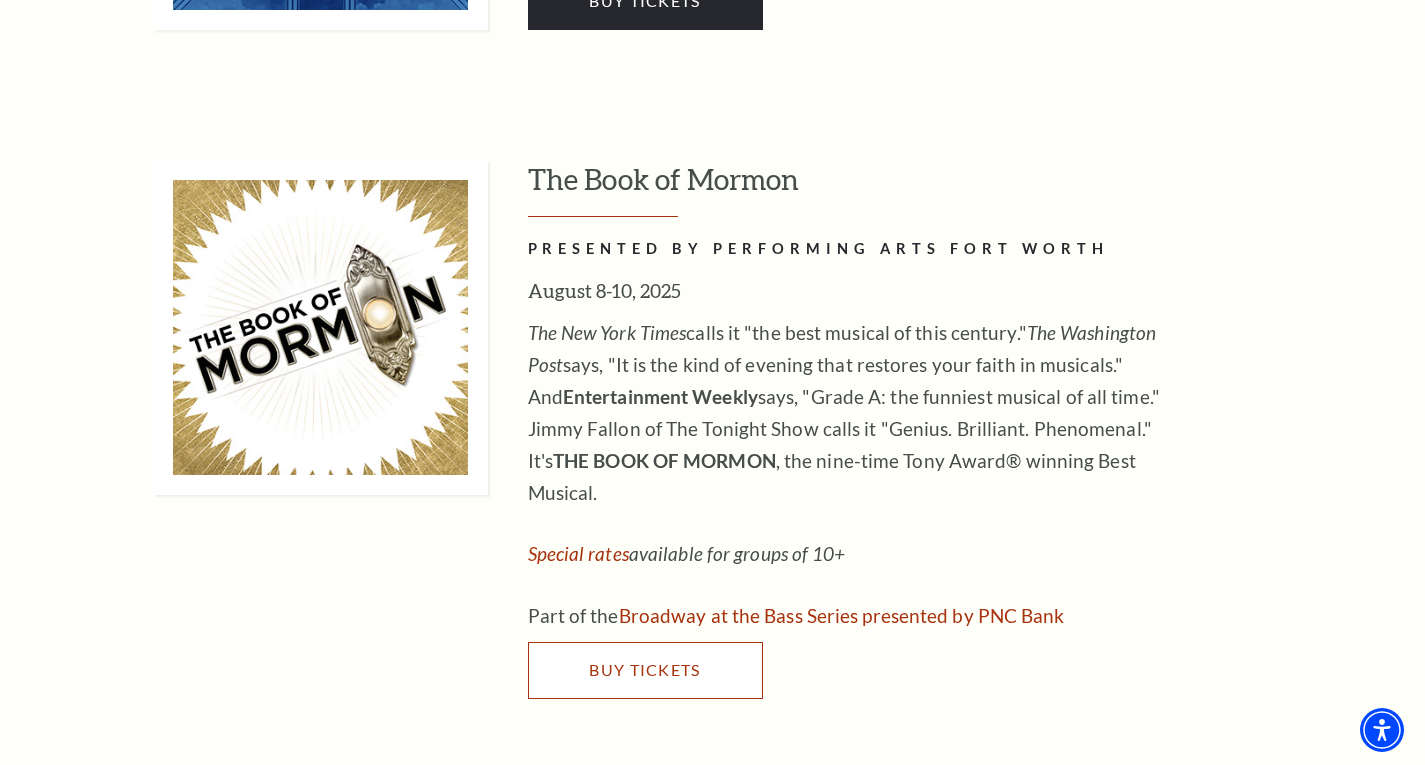 click on "Buy Tickets" at bounding box center [645, 670] 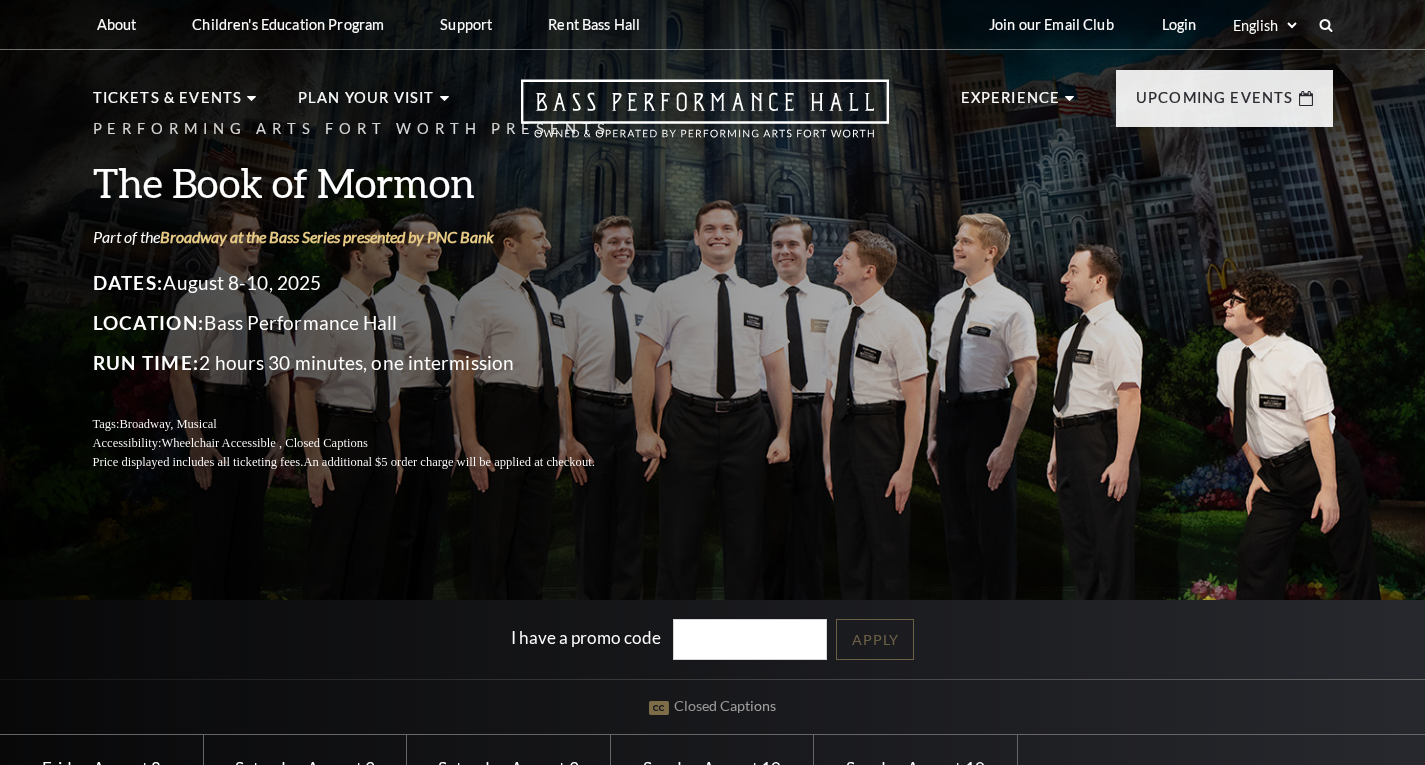 scroll, scrollTop: 0, scrollLeft: 0, axis: both 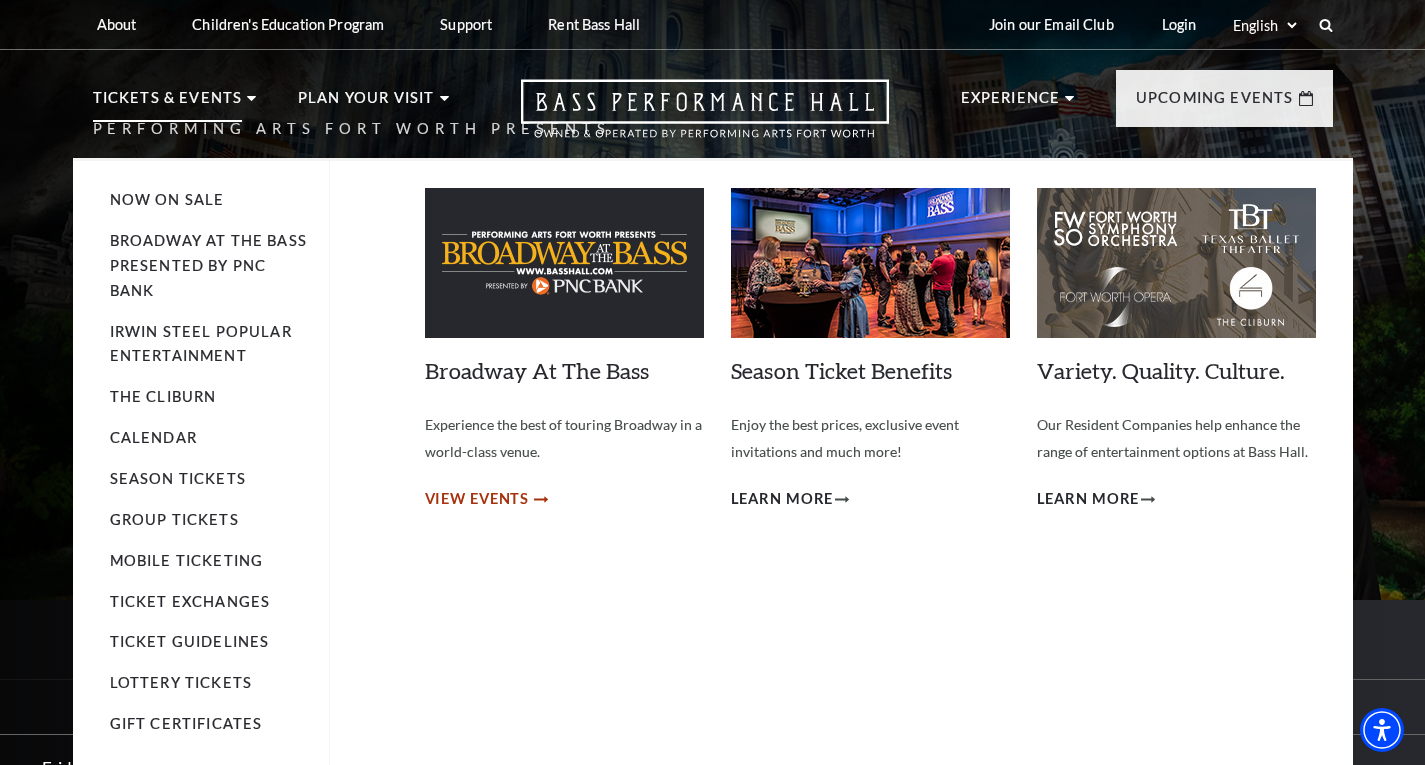 click on "View Events" at bounding box center (477, 499) 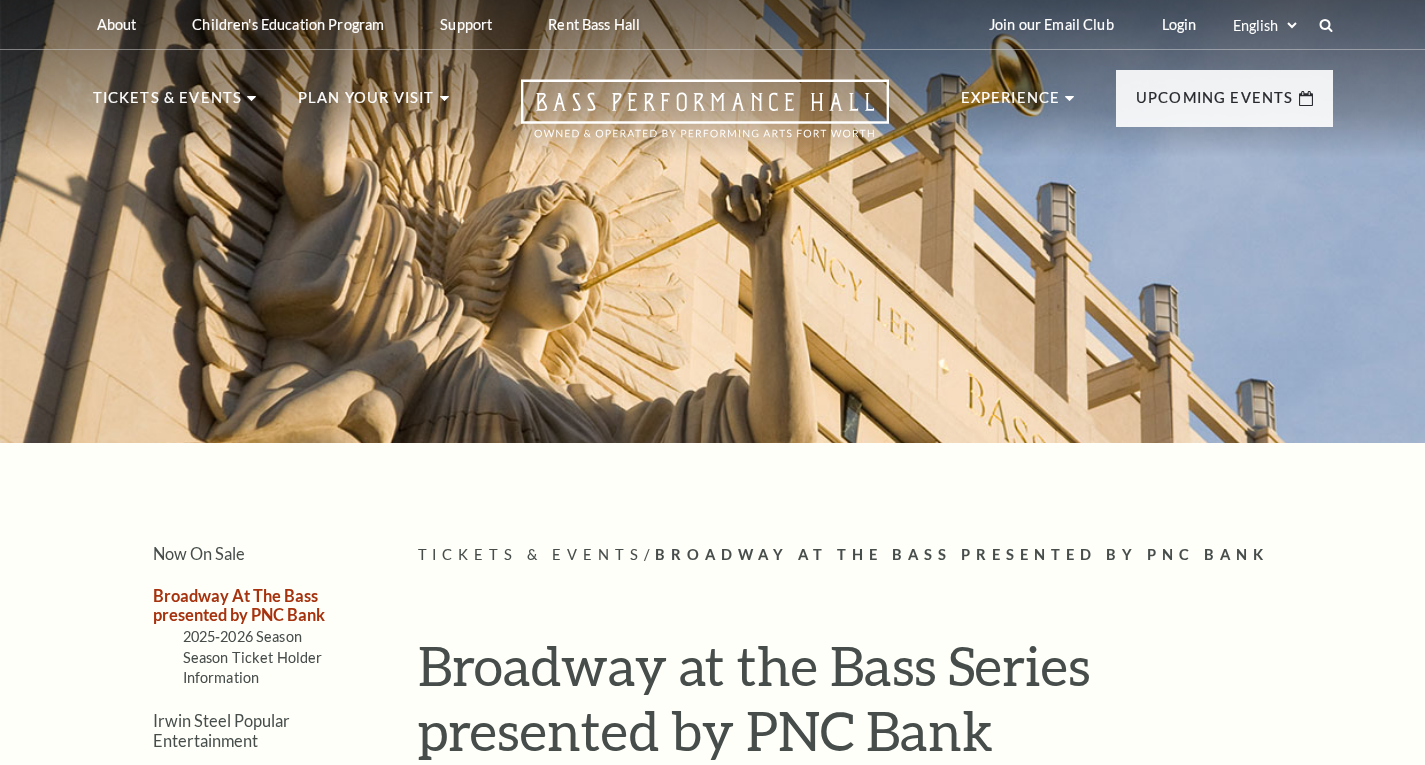 scroll, scrollTop: 0, scrollLeft: 0, axis: both 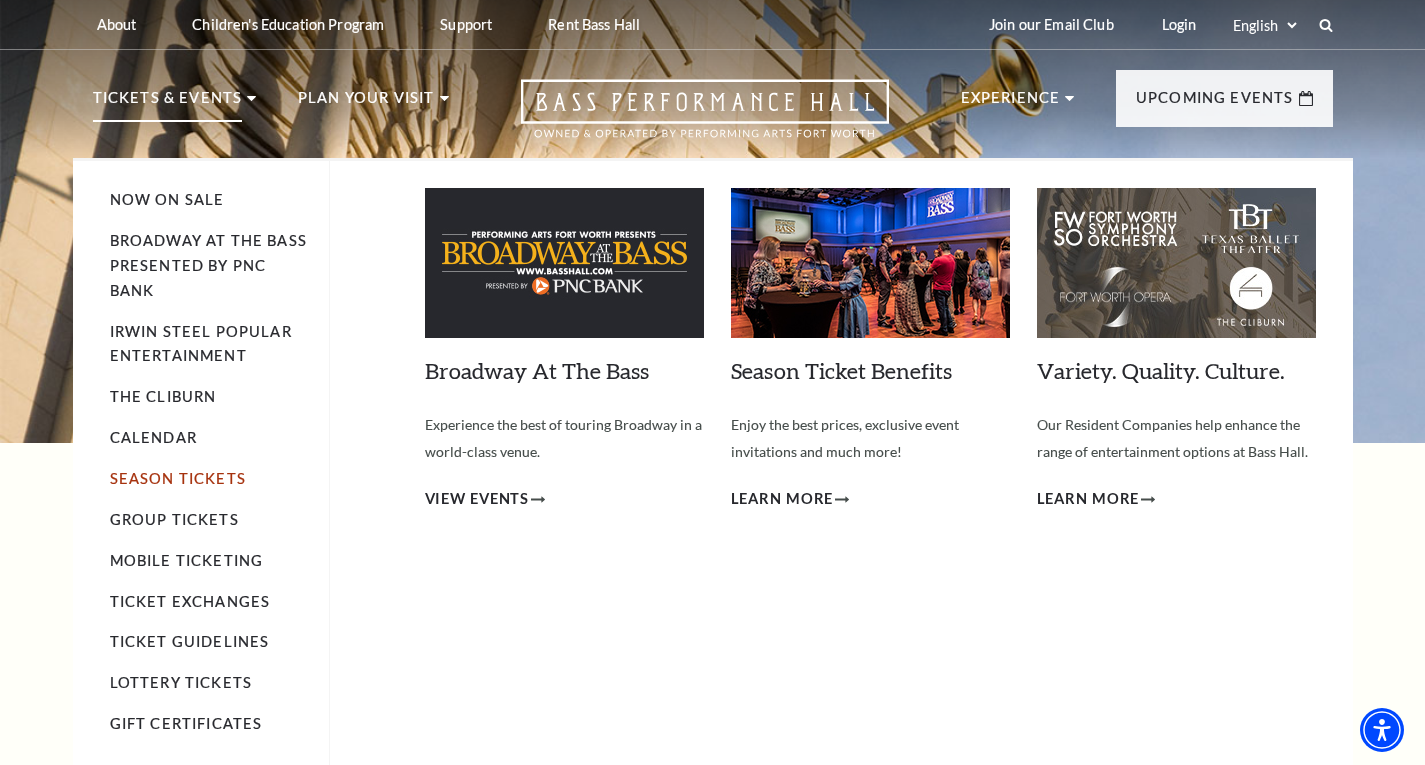 click on "Season Tickets" at bounding box center (178, 478) 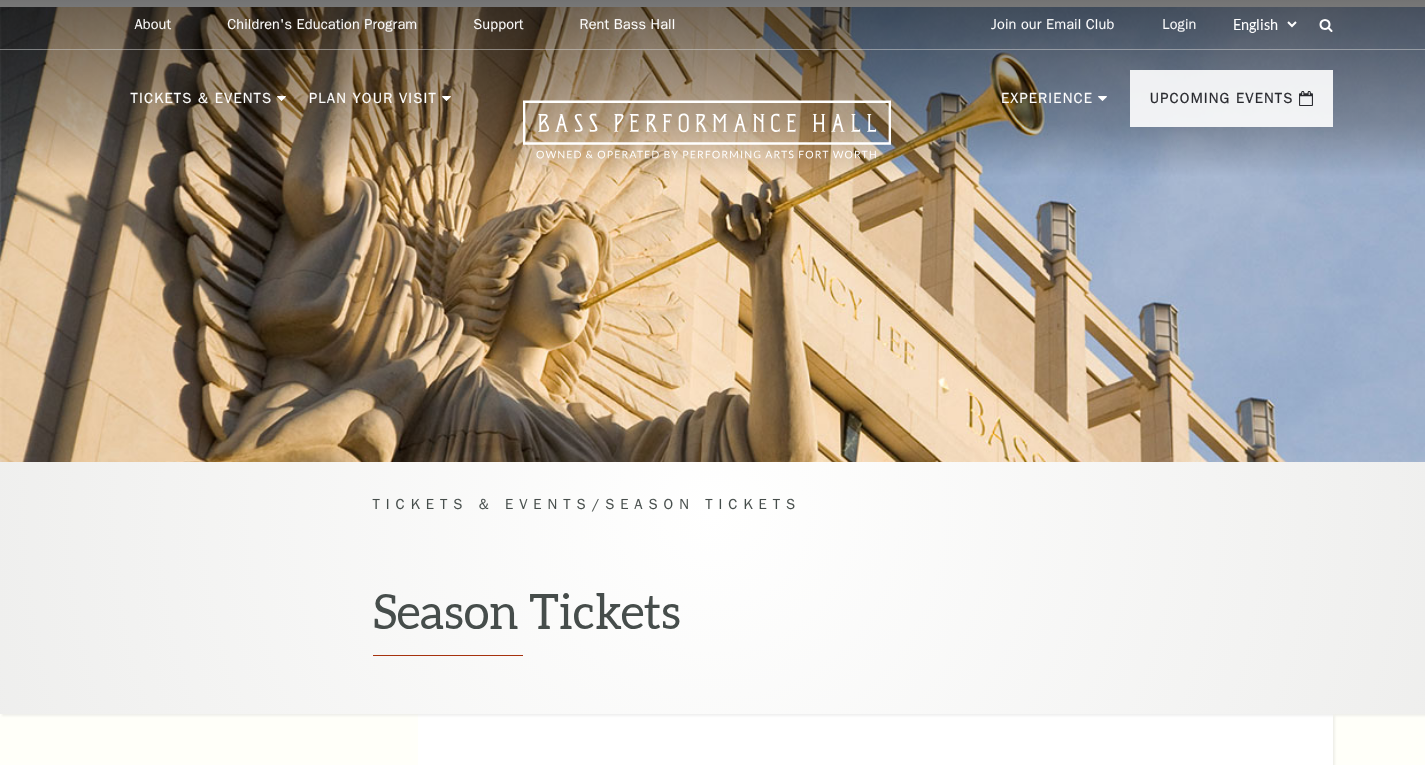 scroll, scrollTop: 0, scrollLeft: 0, axis: both 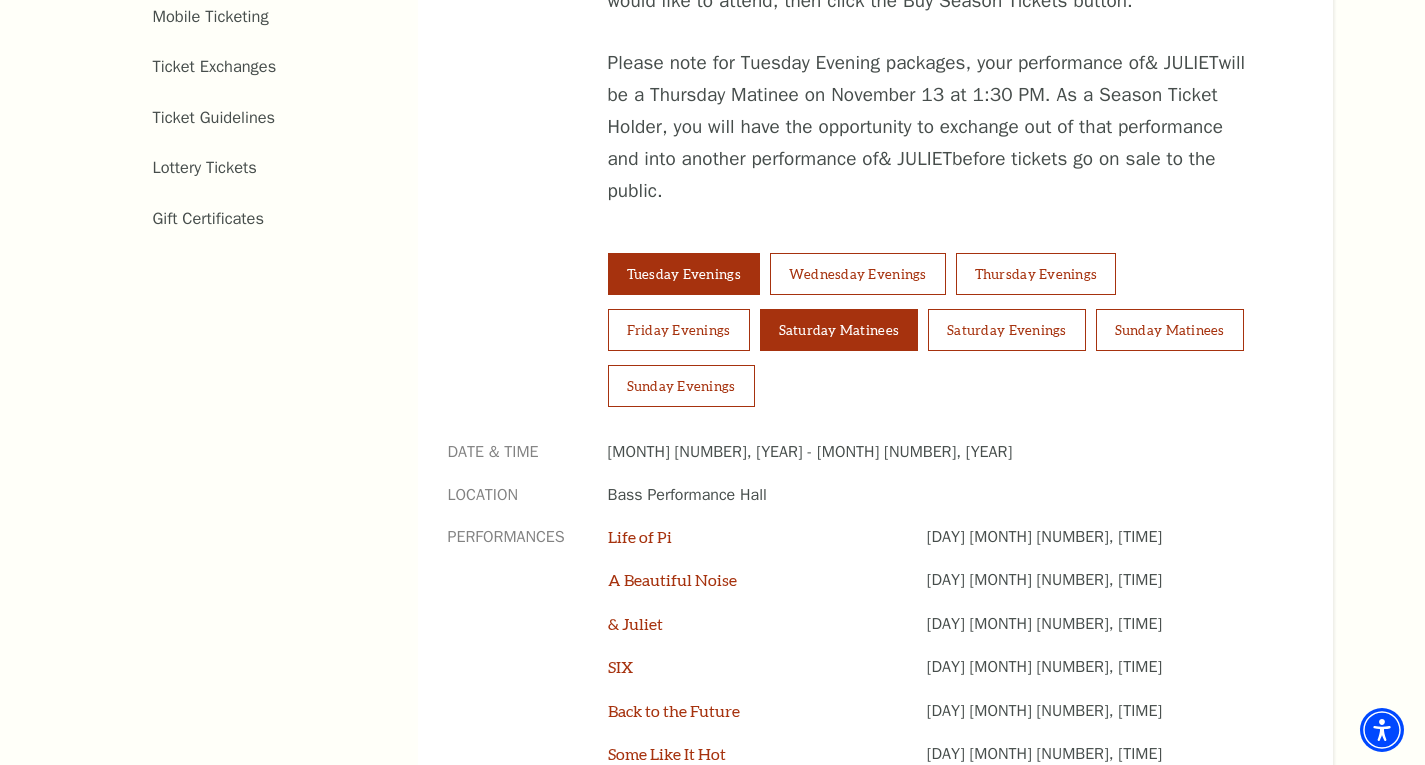 click on "Saturday Matinees" at bounding box center (839, 330) 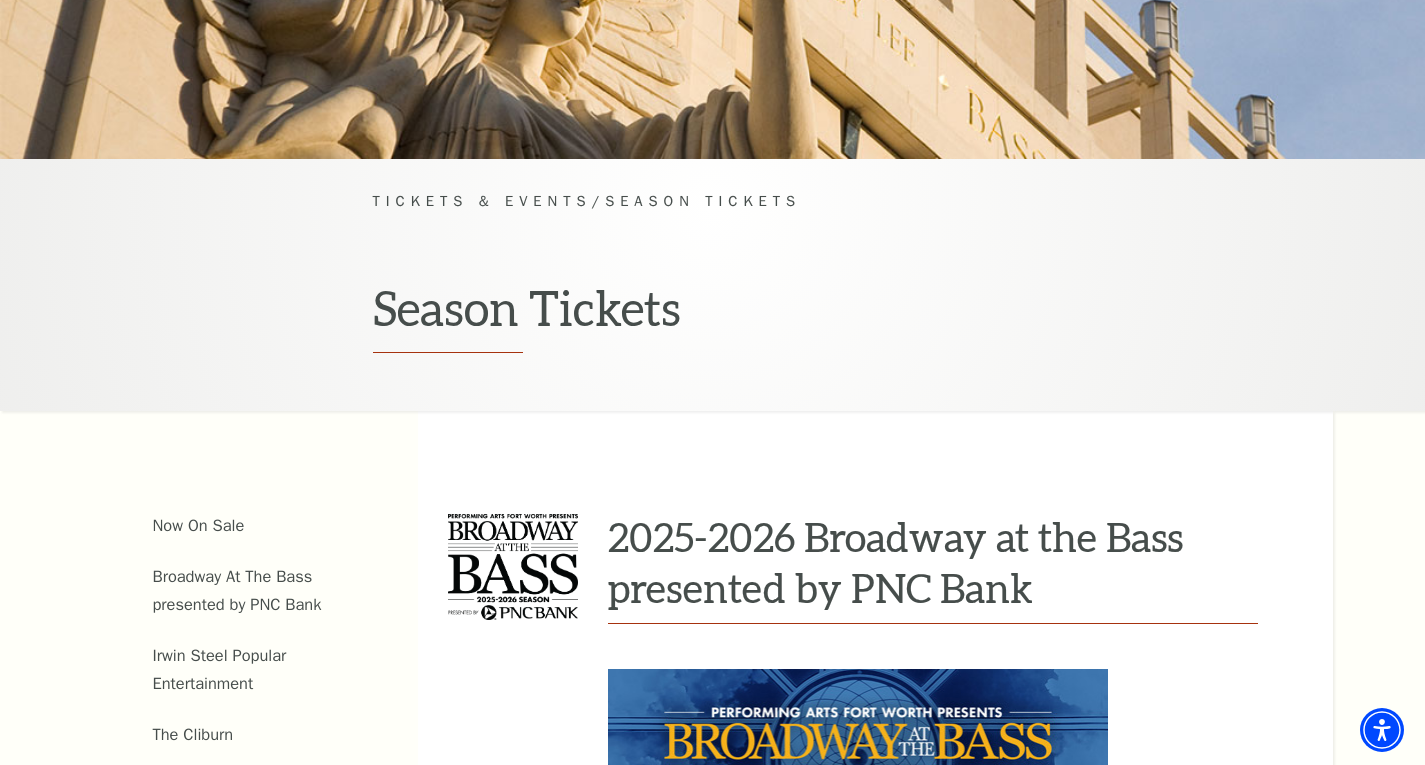 scroll, scrollTop: 0, scrollLeft: 0, axis: both 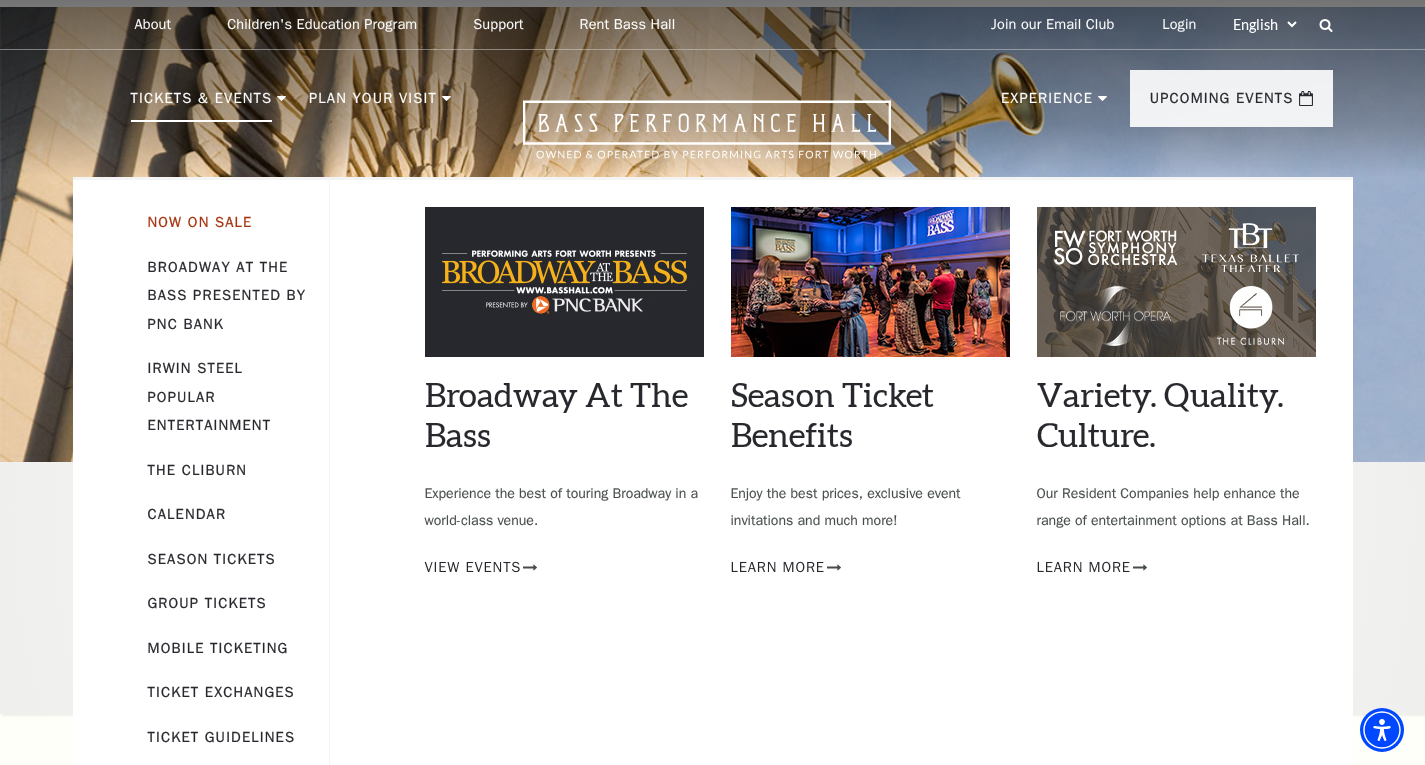 click on "Now On Sale" at bounding box center [200, 222] 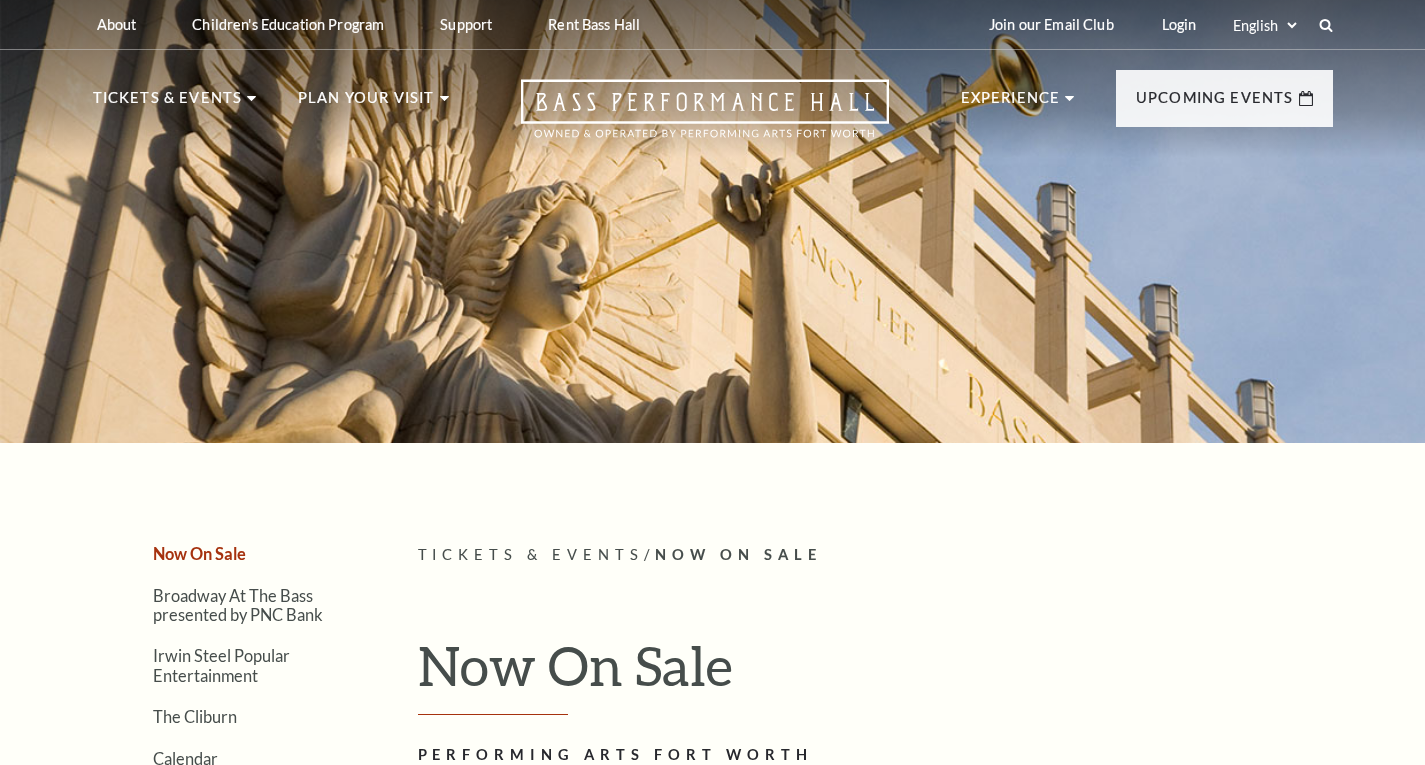 scroll, scrollTop: 0, scrollLeft: 0, axis: both 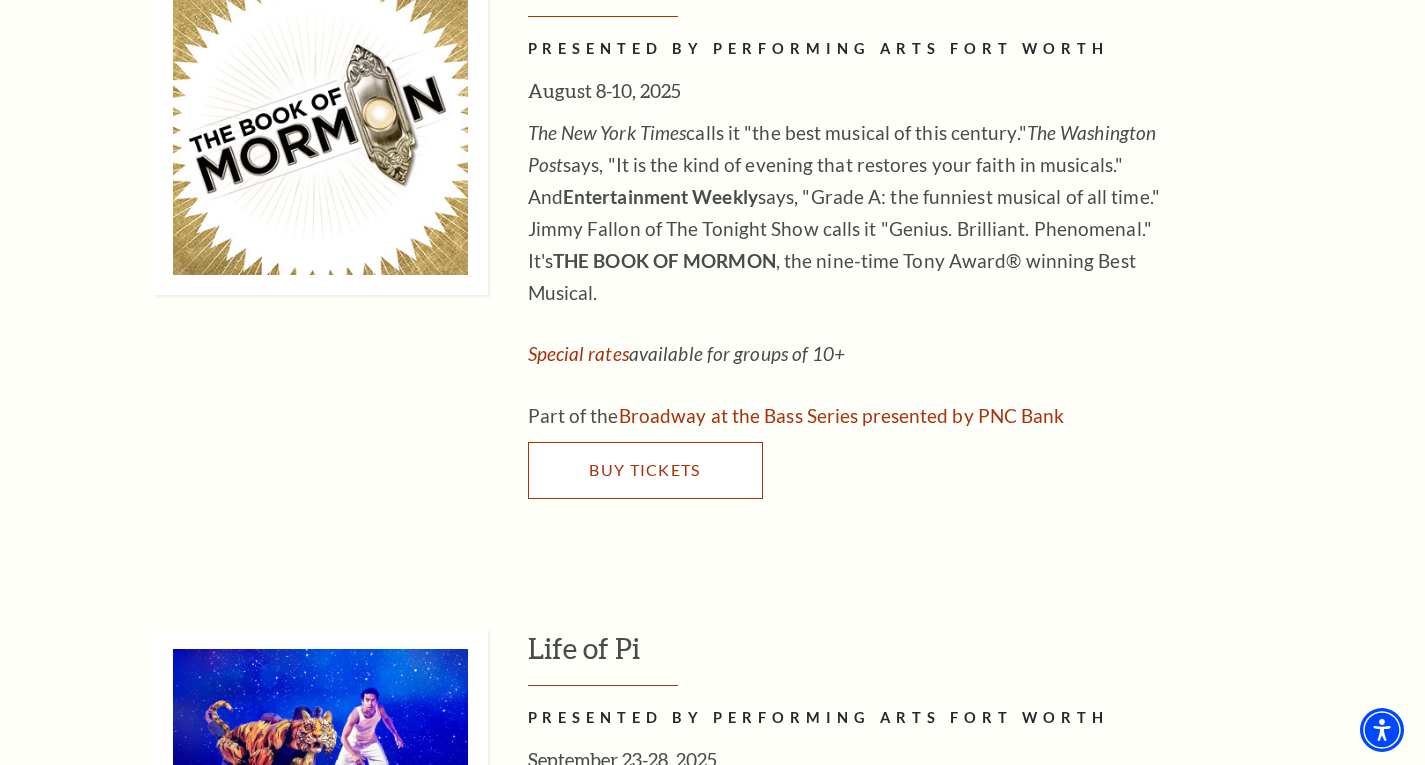click on "Buy Tickets" at bounding box center (645, 470) 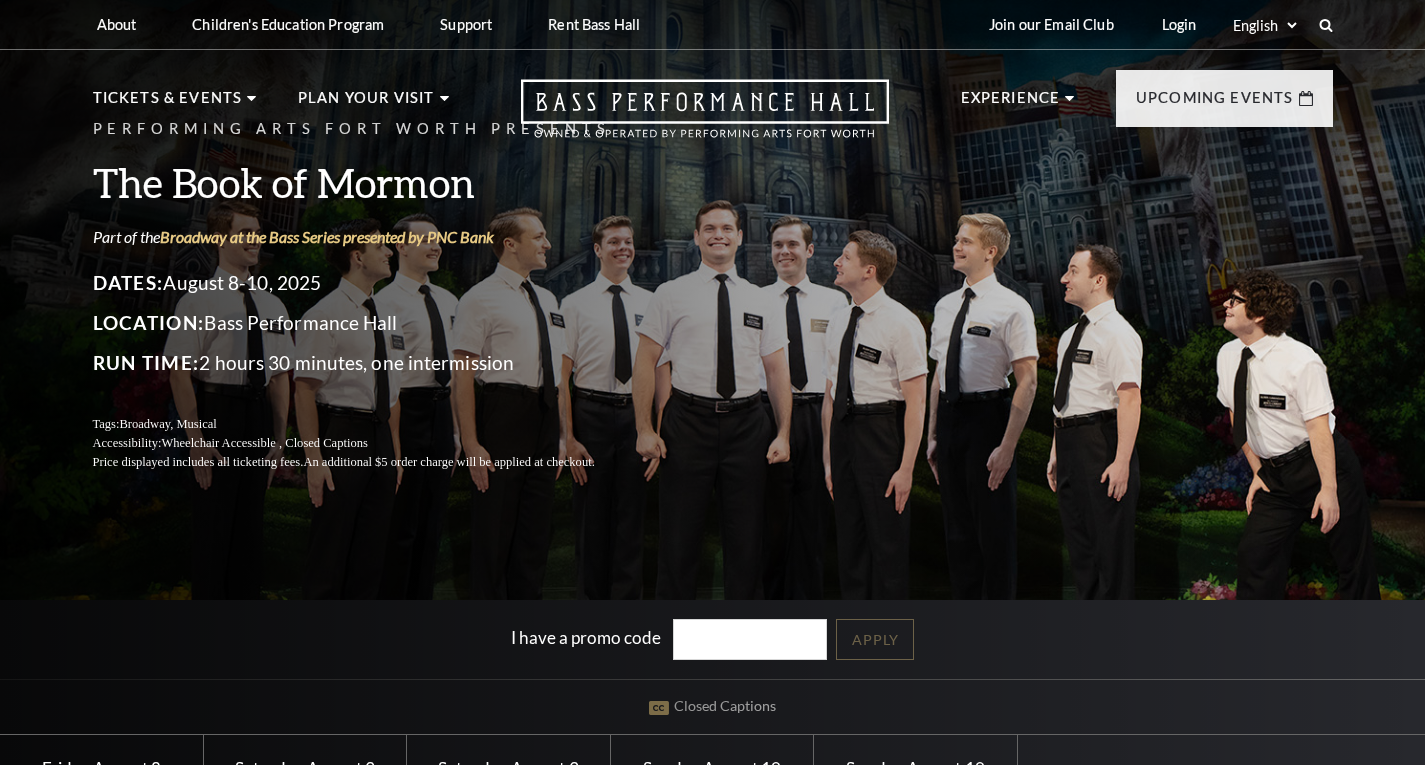 scroll, scrollTop: 0, scrollLeft: 0, axis: both 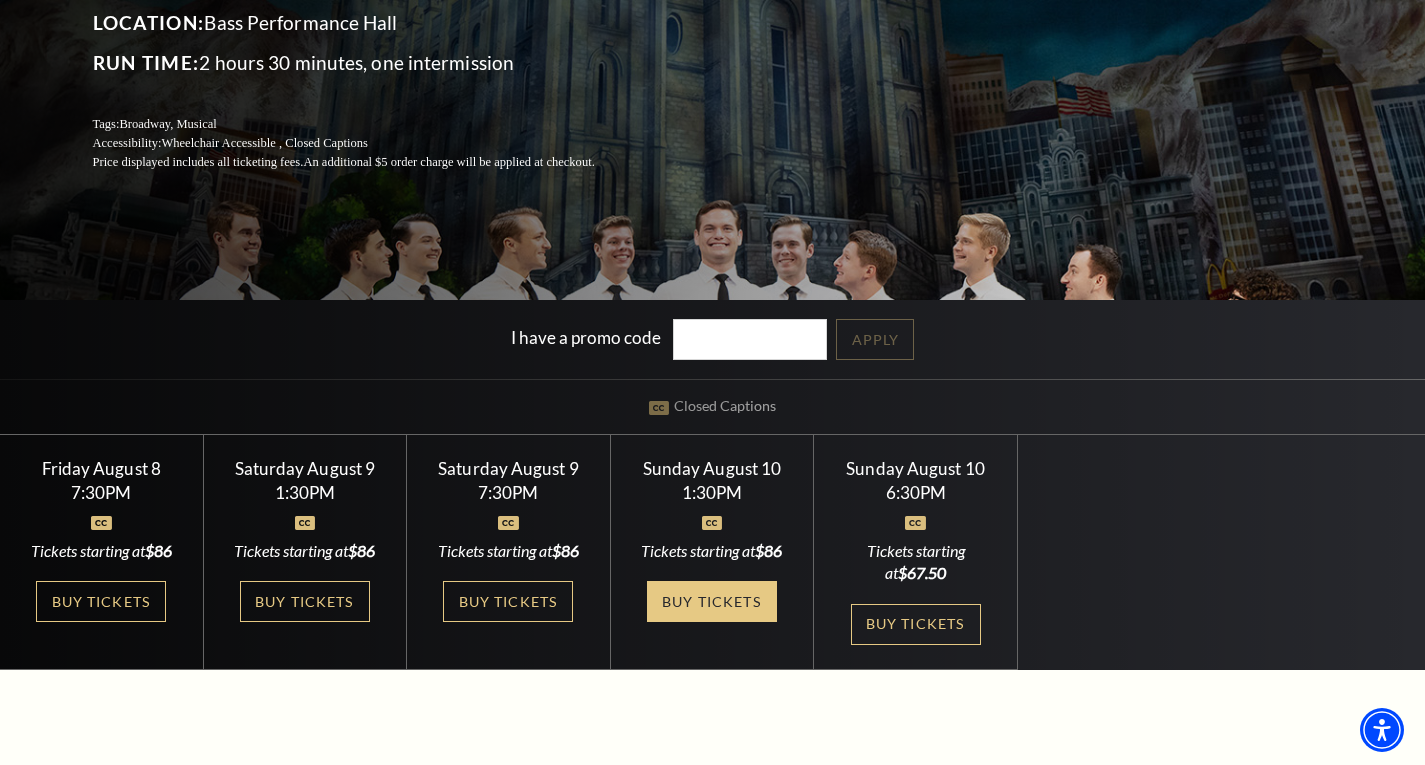 click on "Buy Tickets" at bounding box center [712, 601] 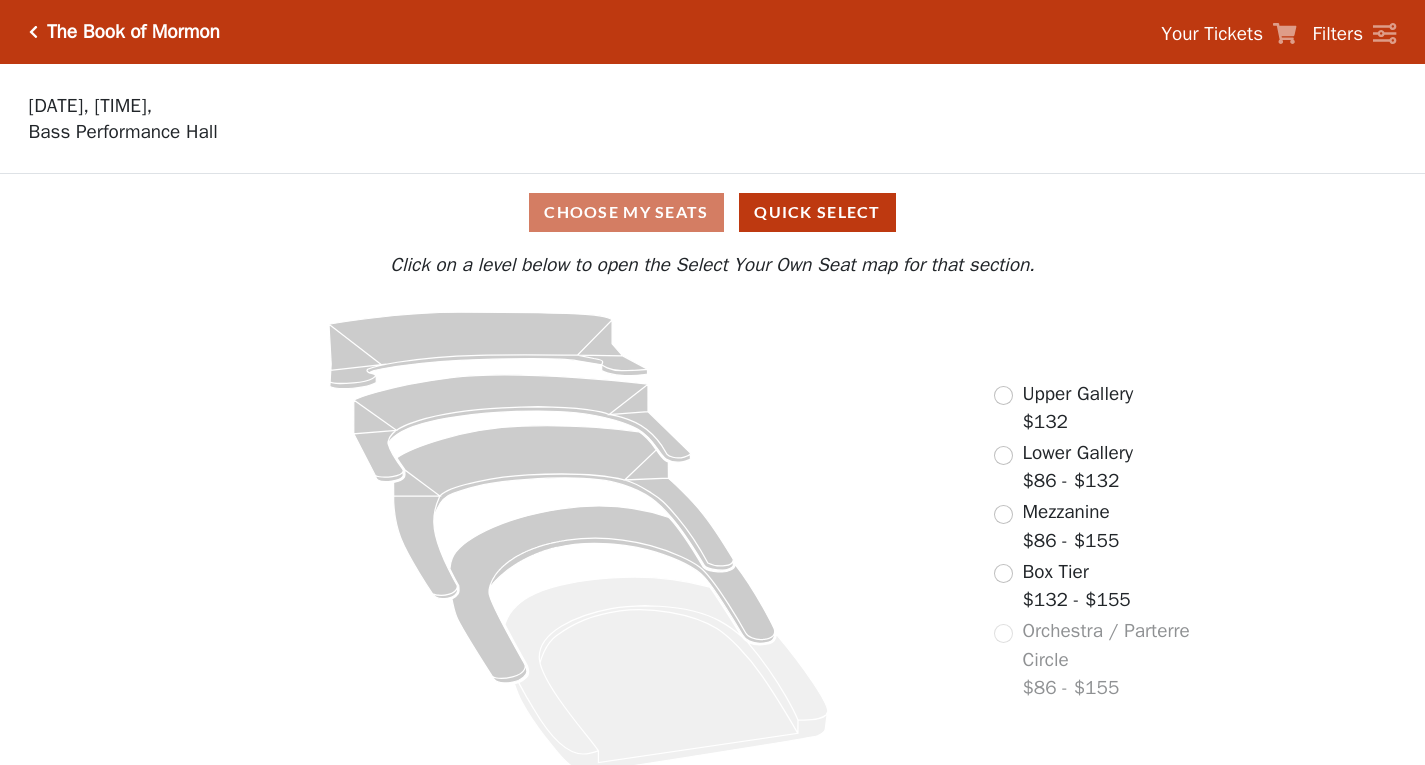 scroll, scrollTop: 0, scrollLeft: 0, axis: both 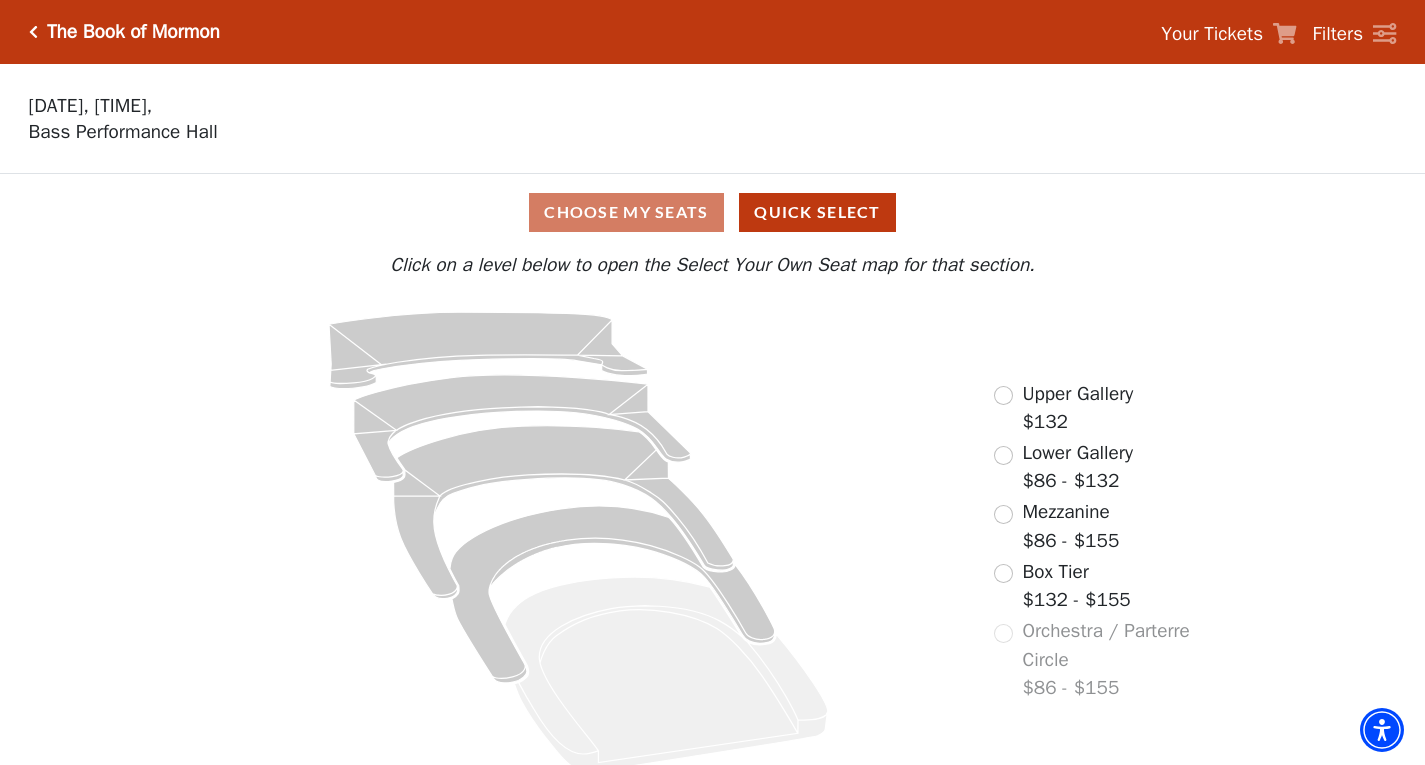 click on "The Book of Mormon   Your Tickets       Filters" at bounding box center (712, 32) 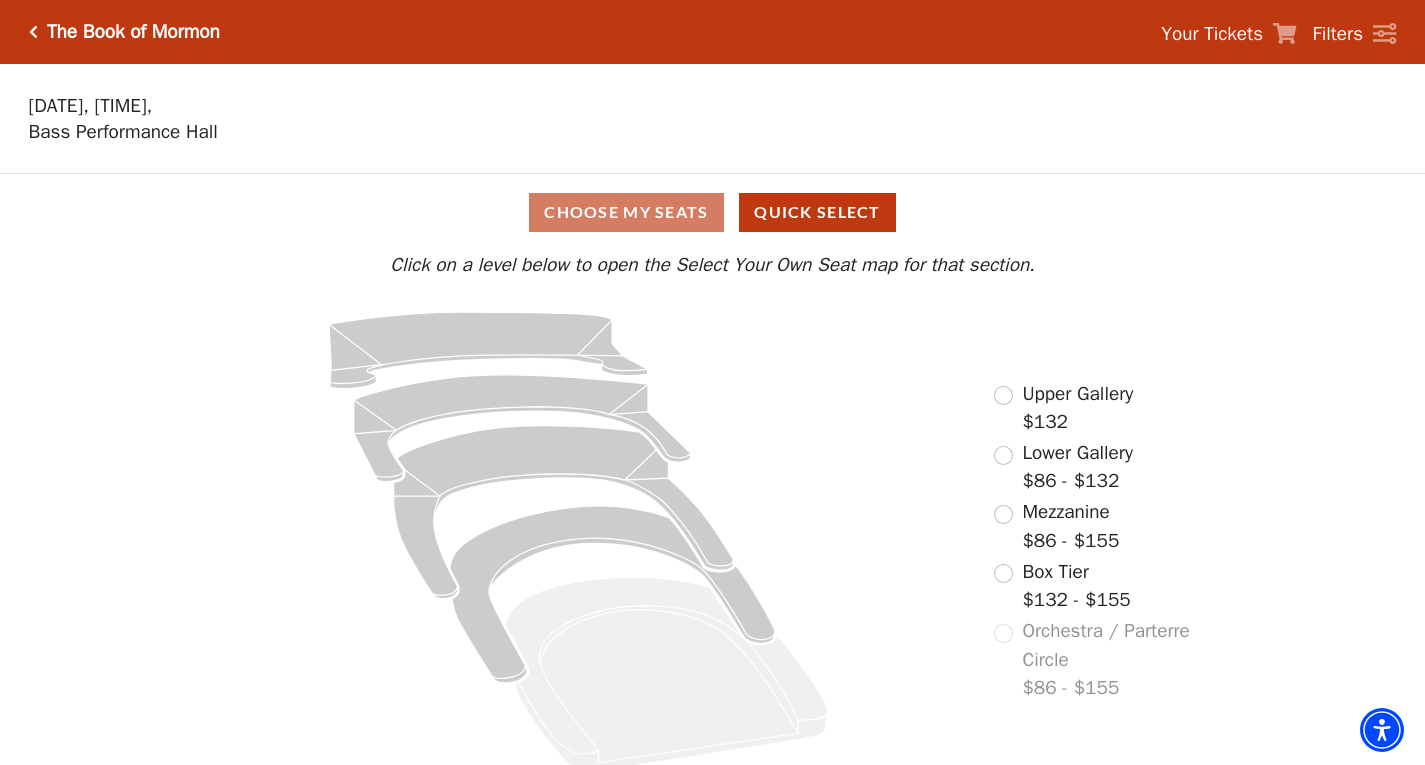 click at bounding box center [33, 32] 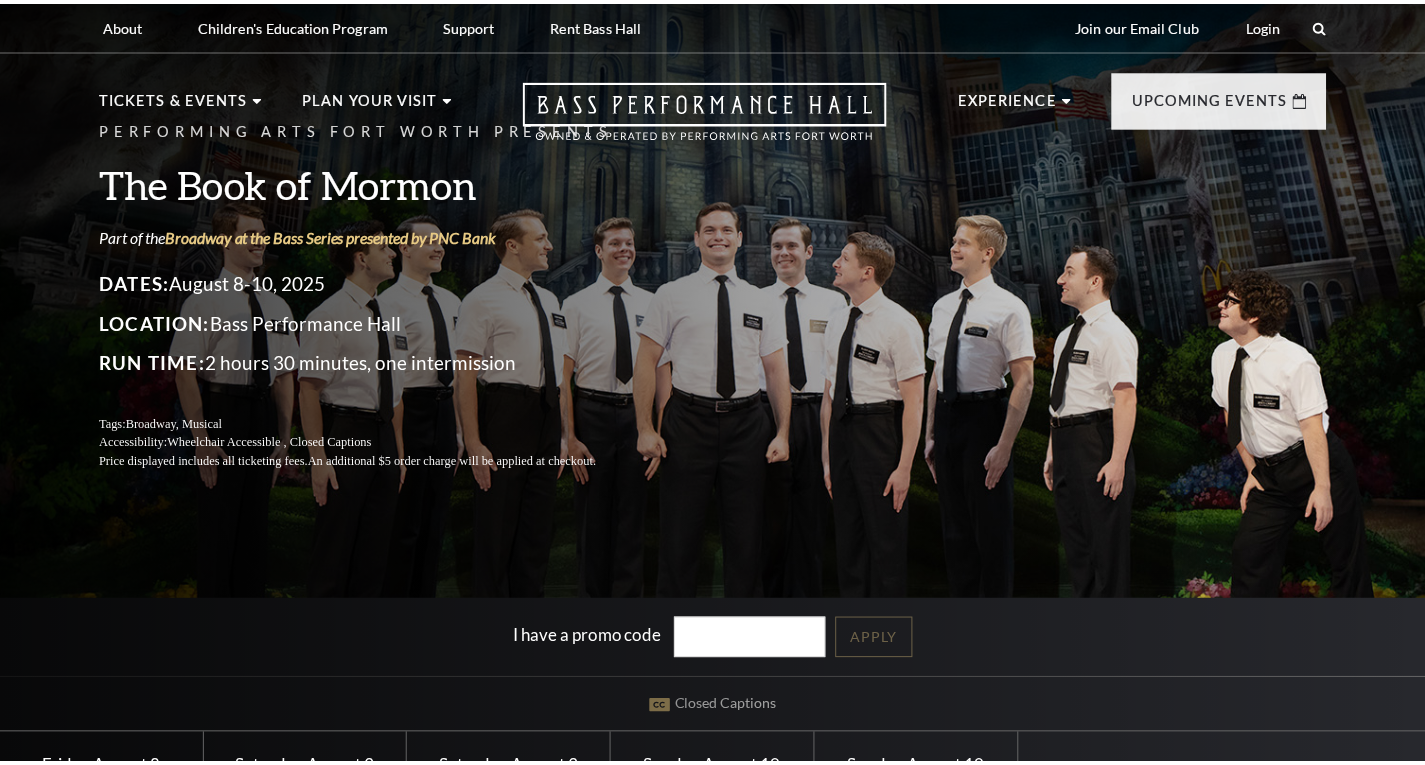 scroll, scrollTop: 0, scrollLeft: 0, axis: both 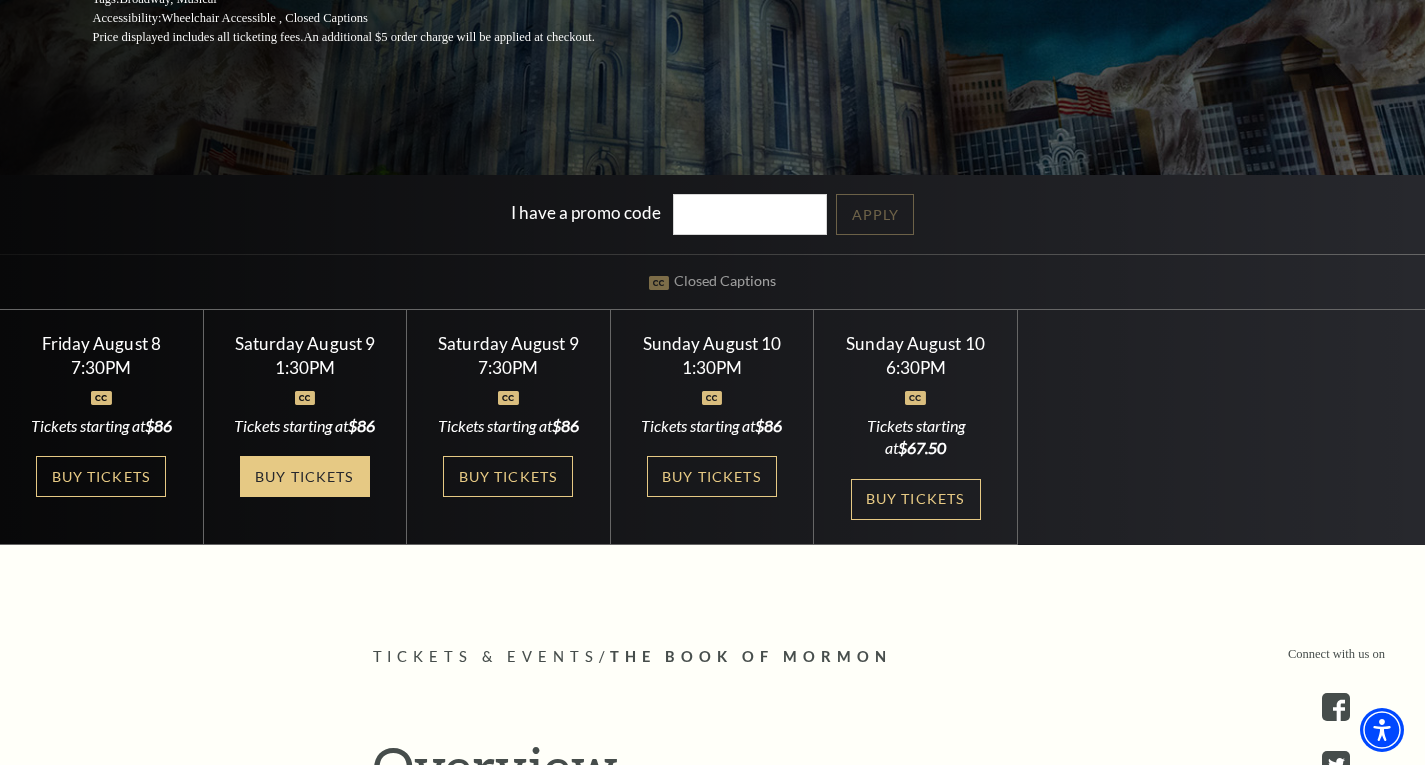 click on "Buy Tickets" at bounding box center (305, 476) 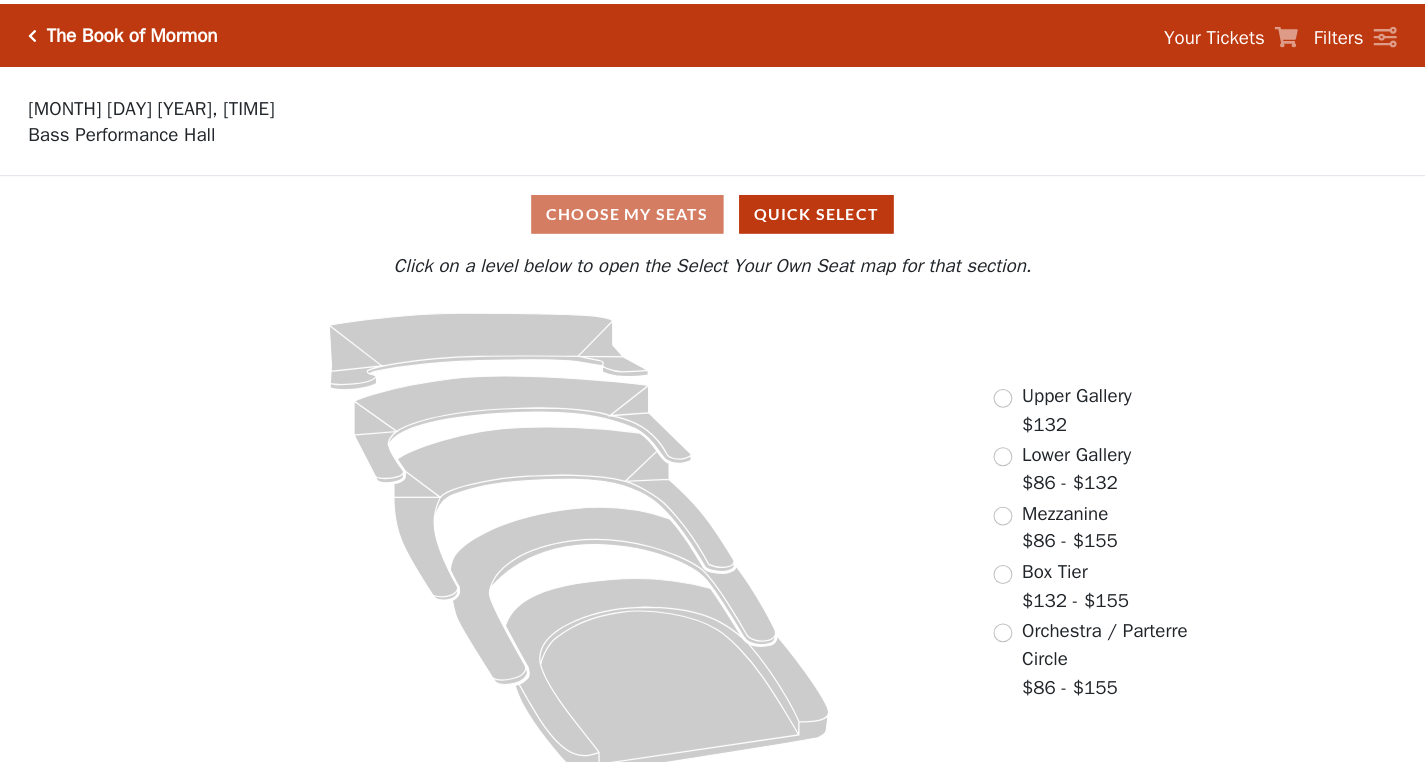 scroll, scrollTop: 0, scrollLeft: 0, axis: both 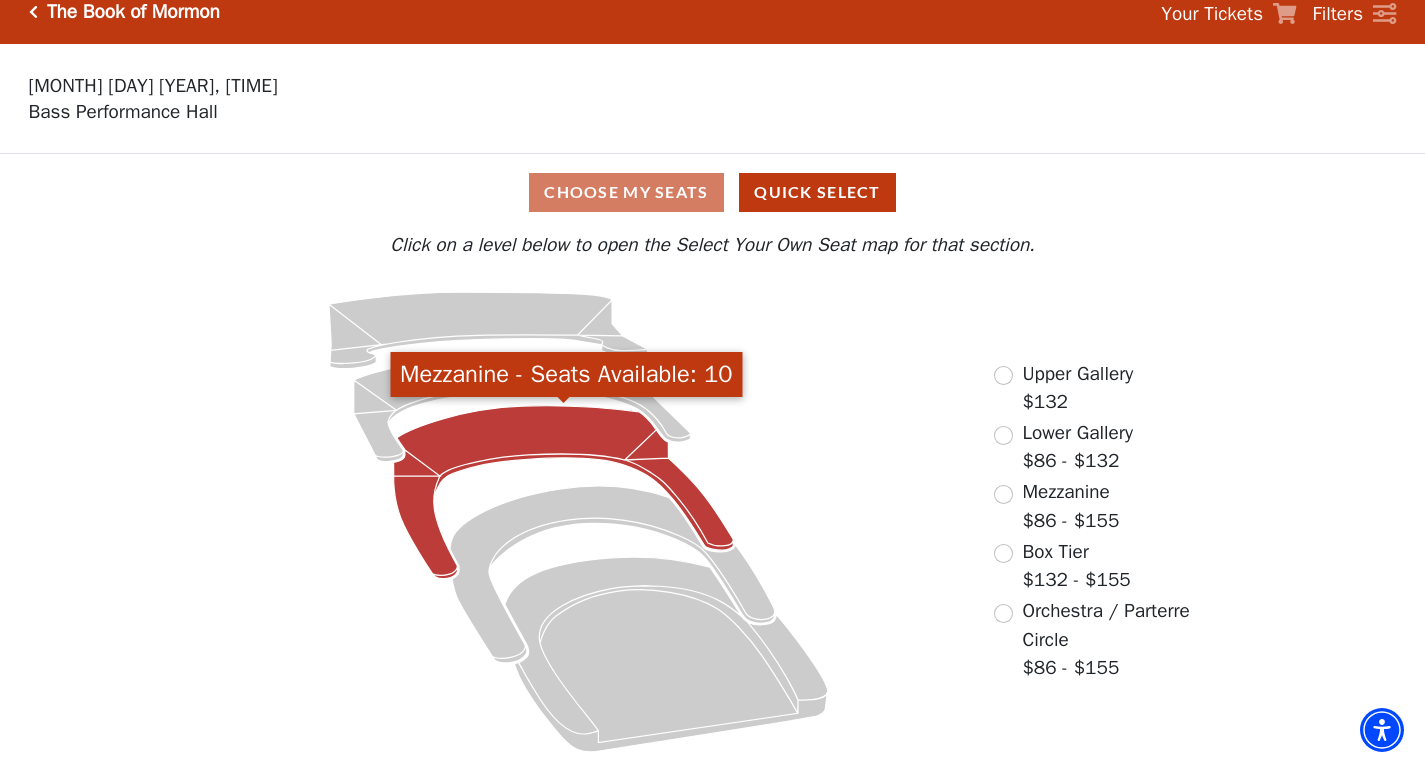 click 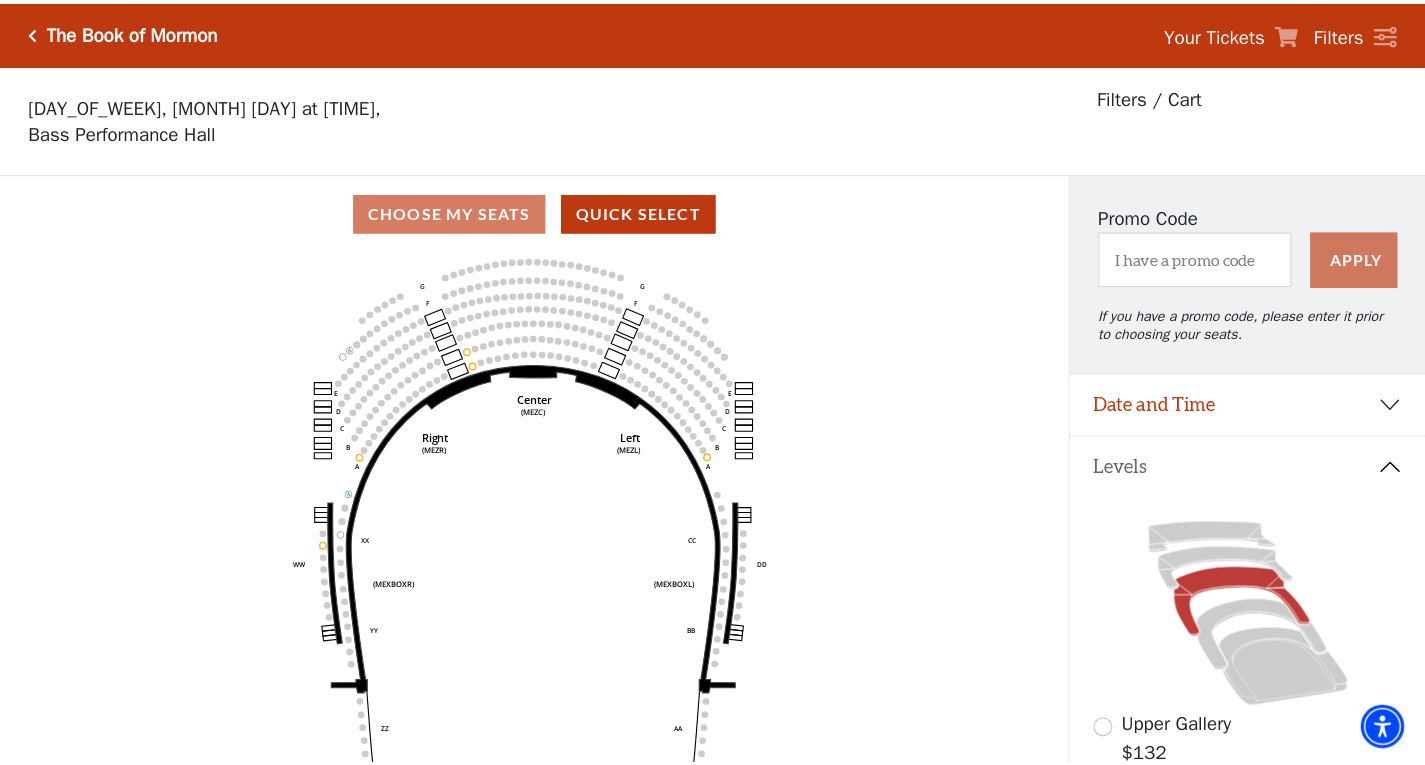 scroll, scrollTop: 92, scrollLeft: 0, axis: vertical 